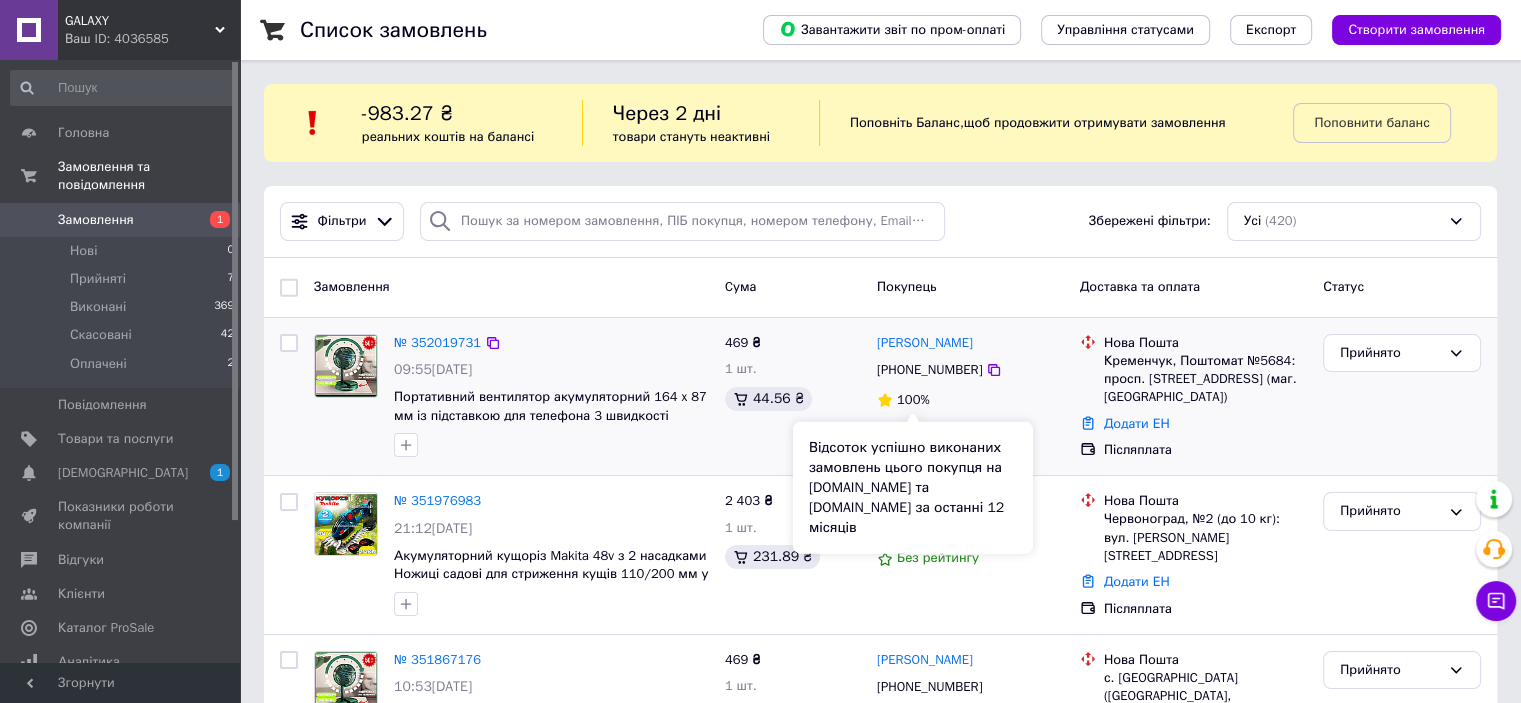 scroll, scrollTop: 100, scrollLeft: 0, axis: vertical 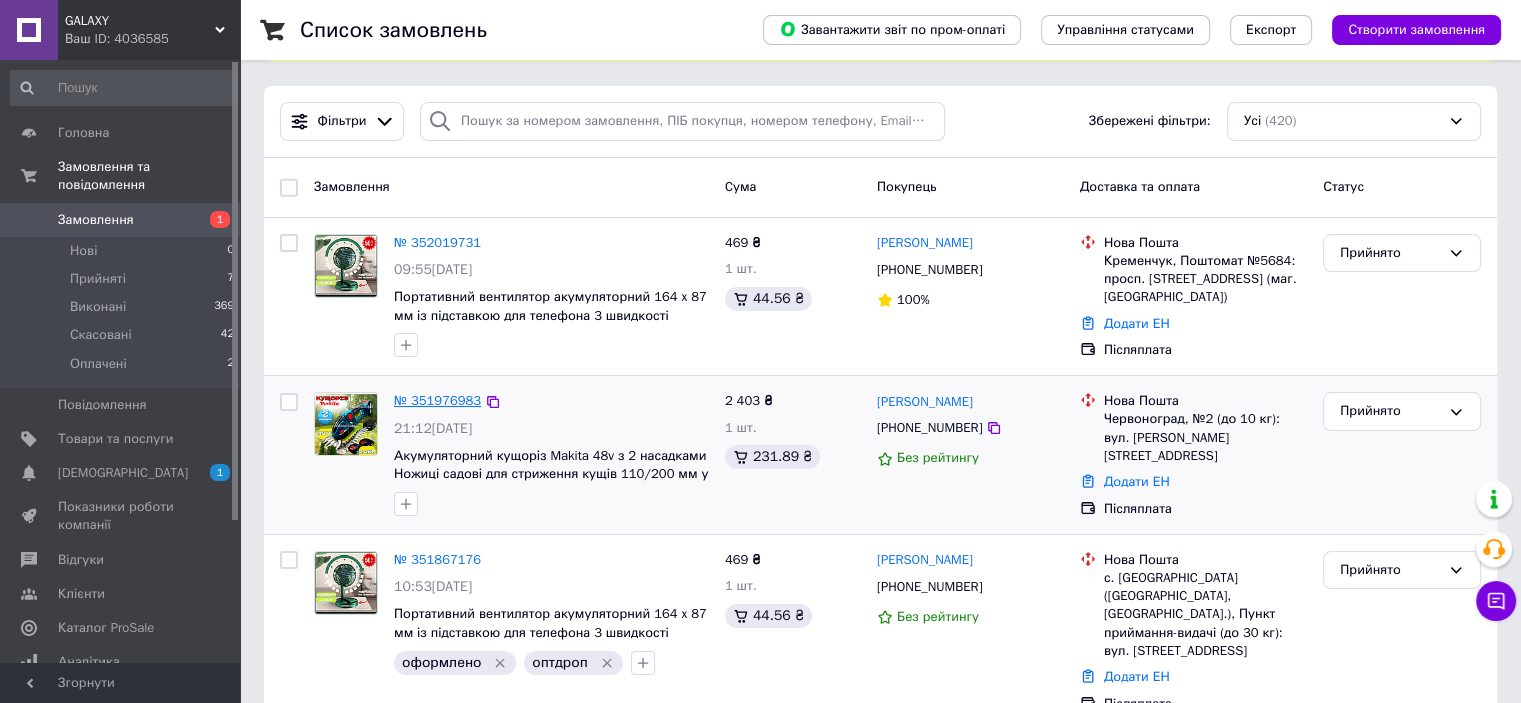 click on "№ 351976983" at bounding box center (437, 400) 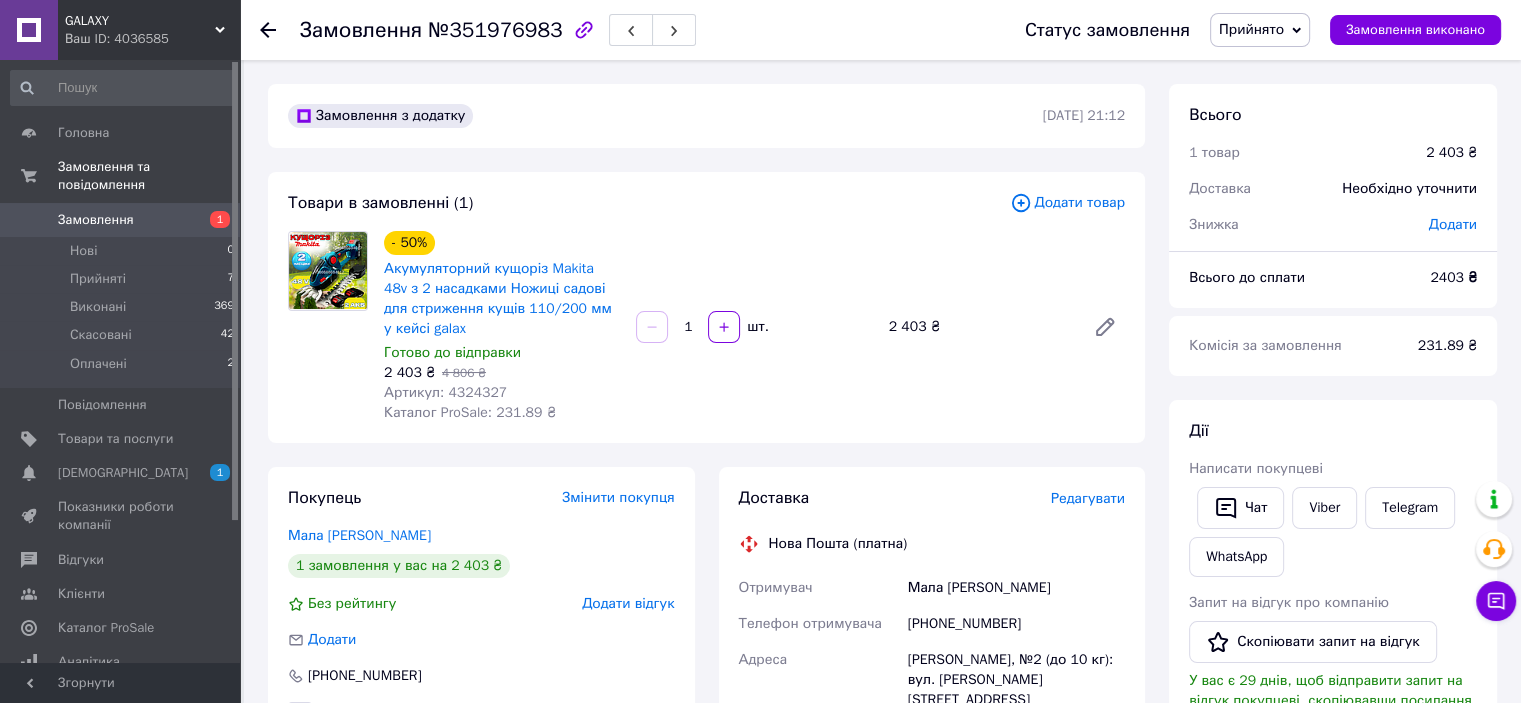 click on "Мала Катерина" at bounding box center [1016, 588] 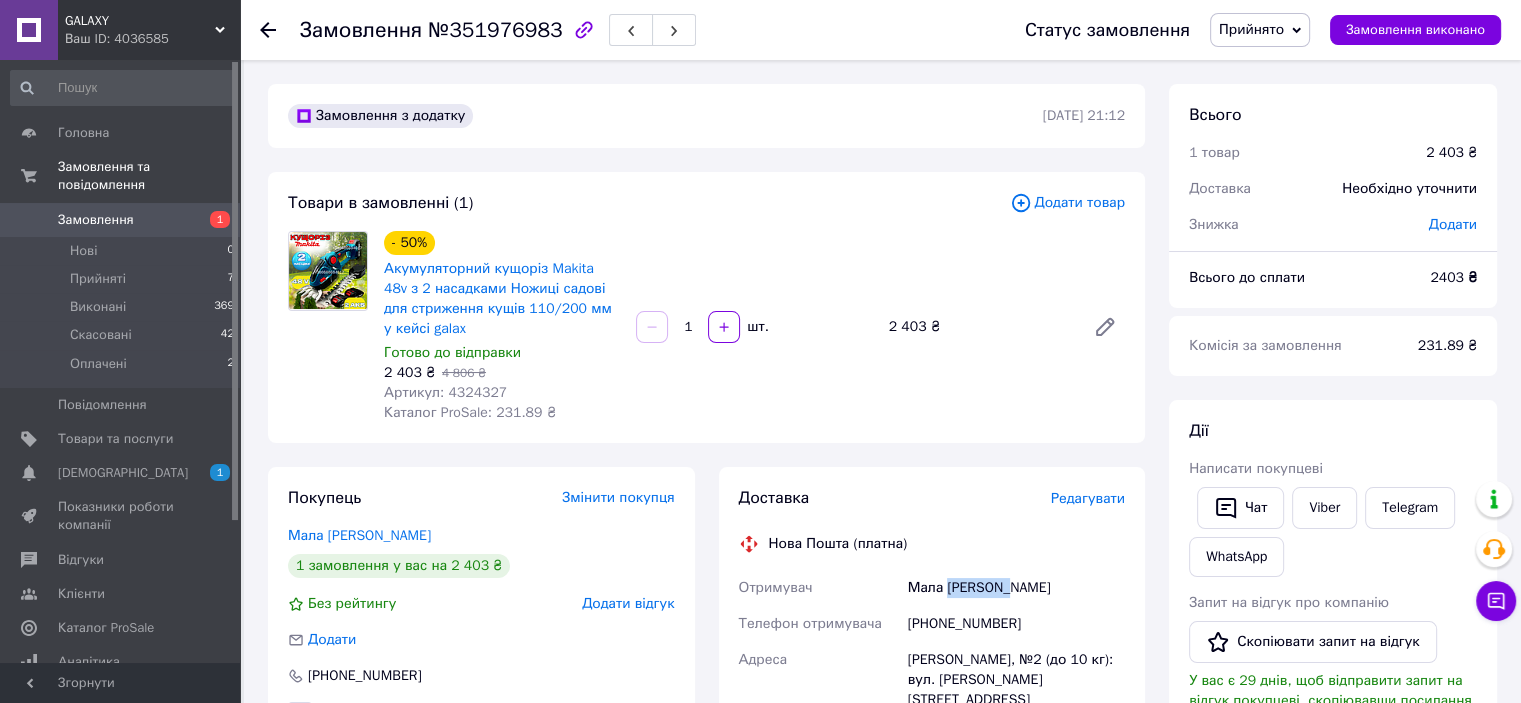 click on "Мала Катерина" at bounding box center [1016, 588] 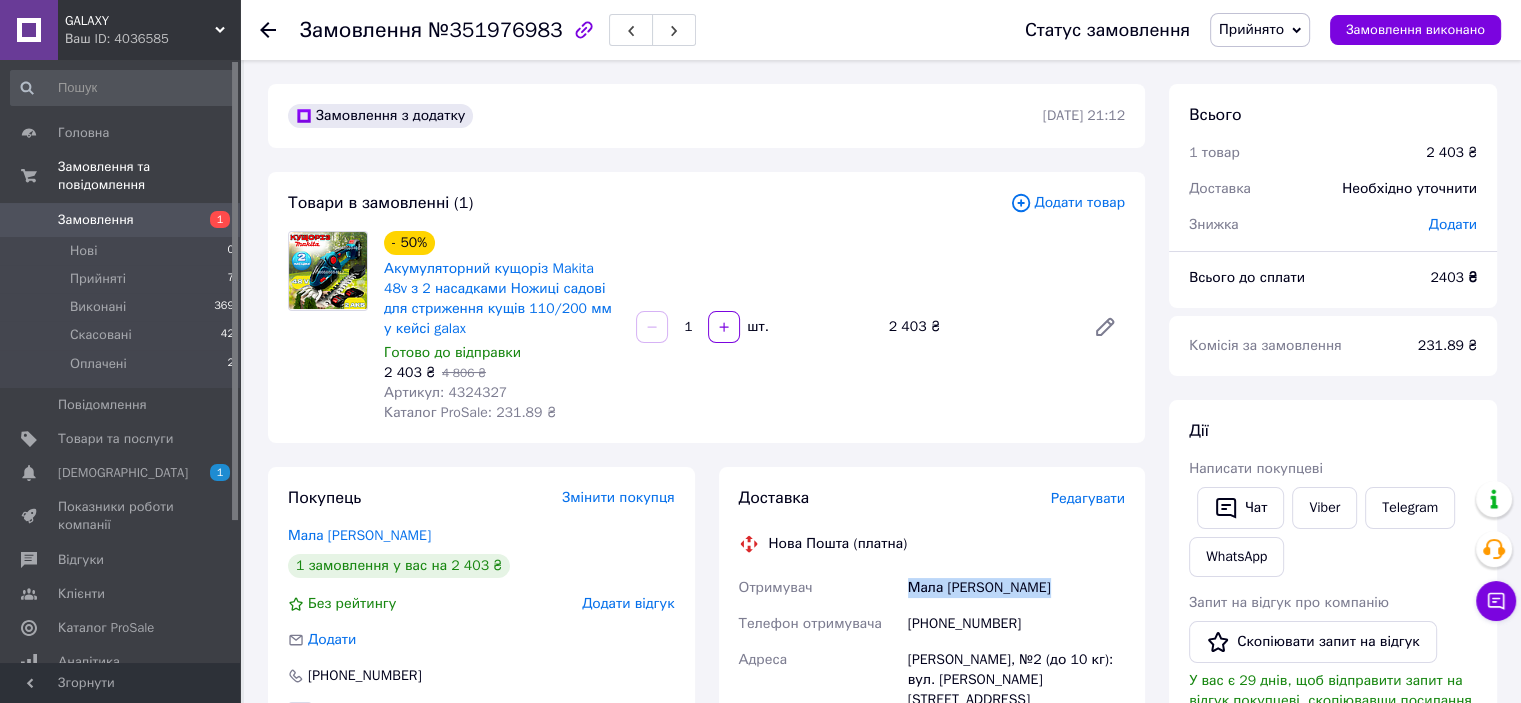 click on "Мала Катерина" at bounding box center (1016, 588) 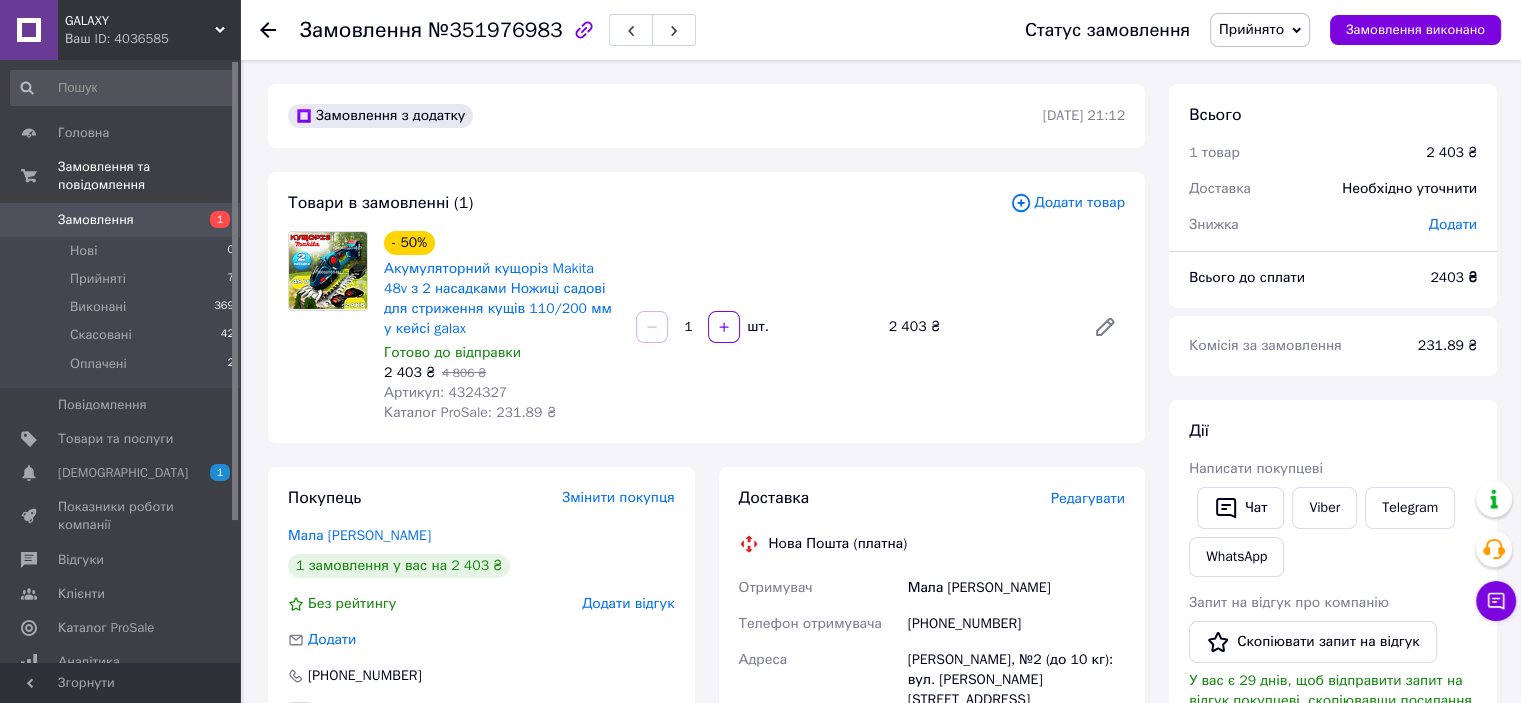 click on "[PHONE_NUMBER]" at bounding box center (1016, 624) 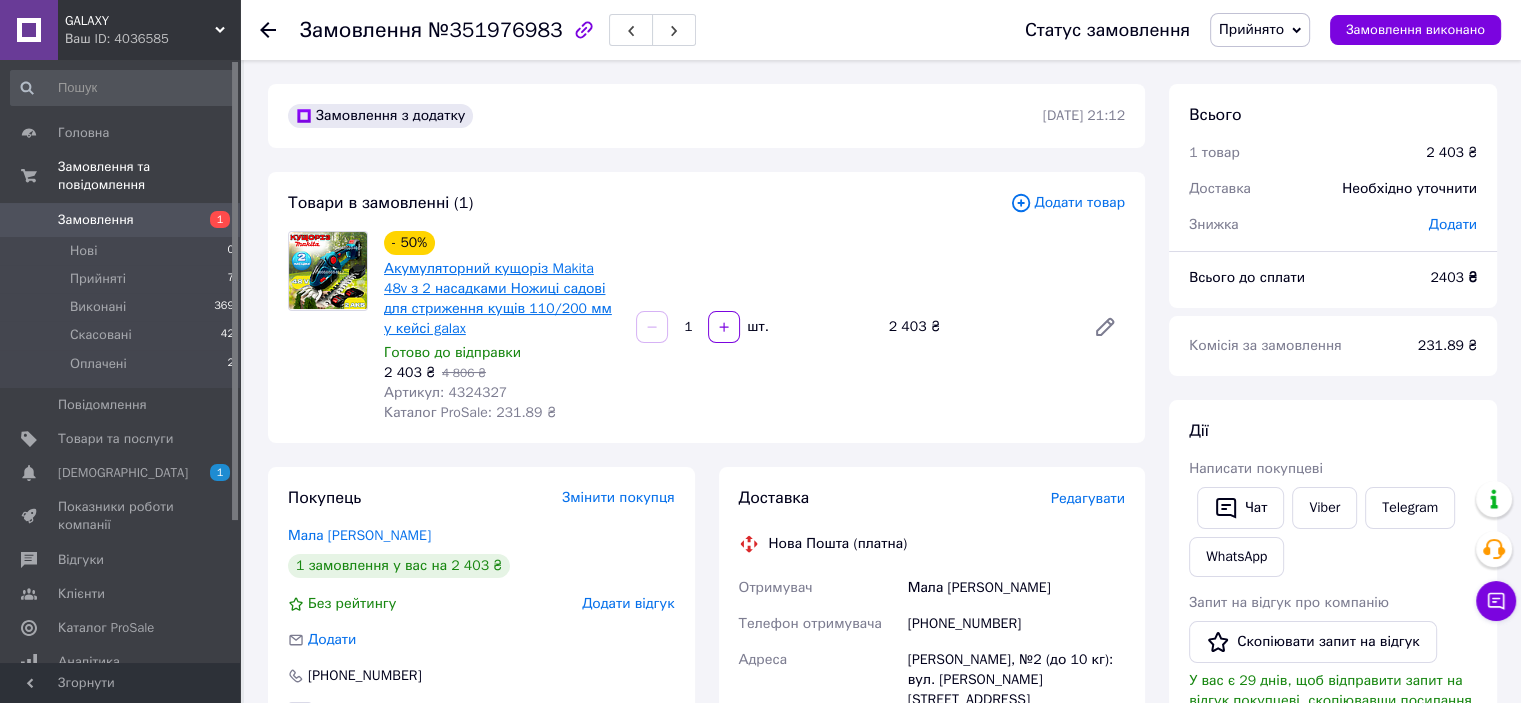 click on "Акумуляторний кущоріз Makita 48v з 2 насадками Ножиці садові для стриження кущів 110/200 мм у кейсі galax" at bounding box center [502, 299] 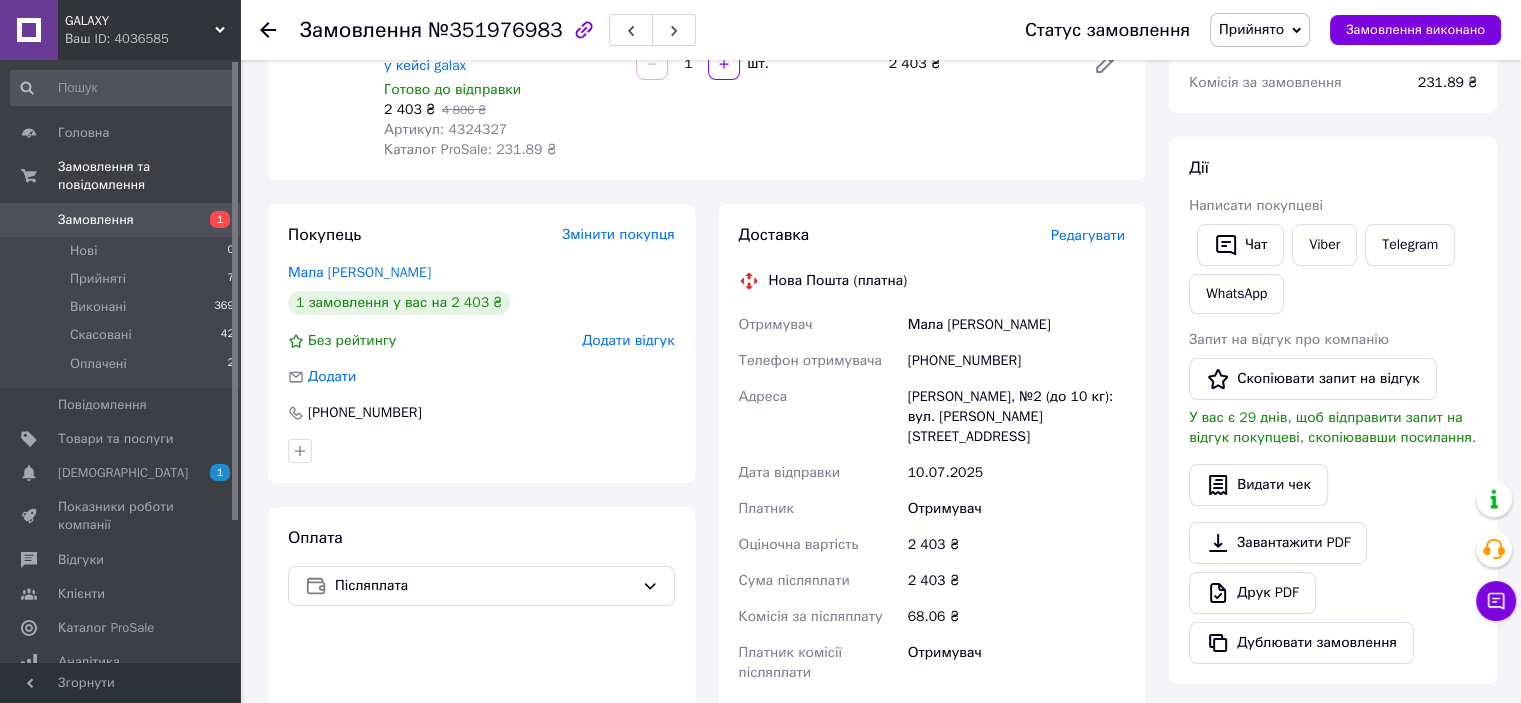scroll, scrollTop: 100, scrollLeft: 0, axis: vertical 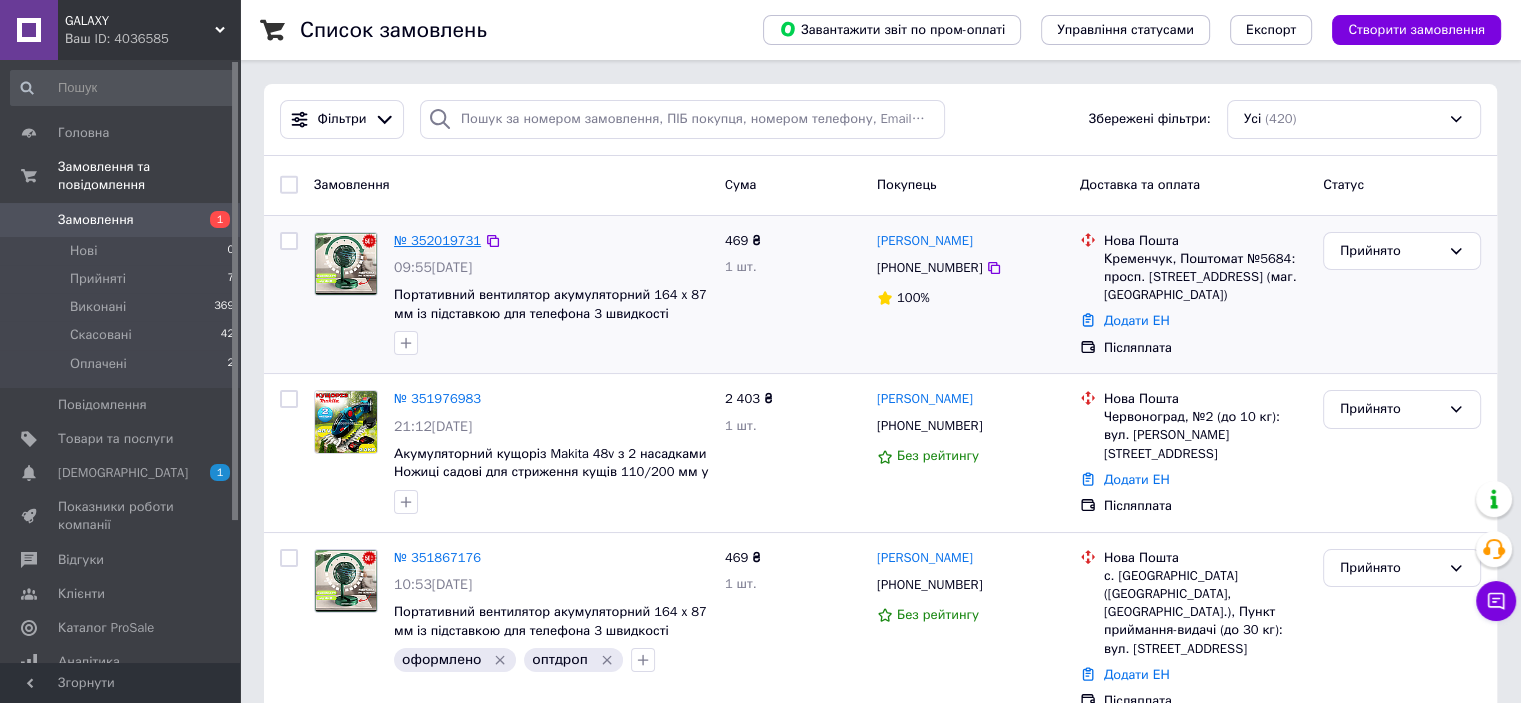 click on "№ 352019731" at bounding box center (437, 240) 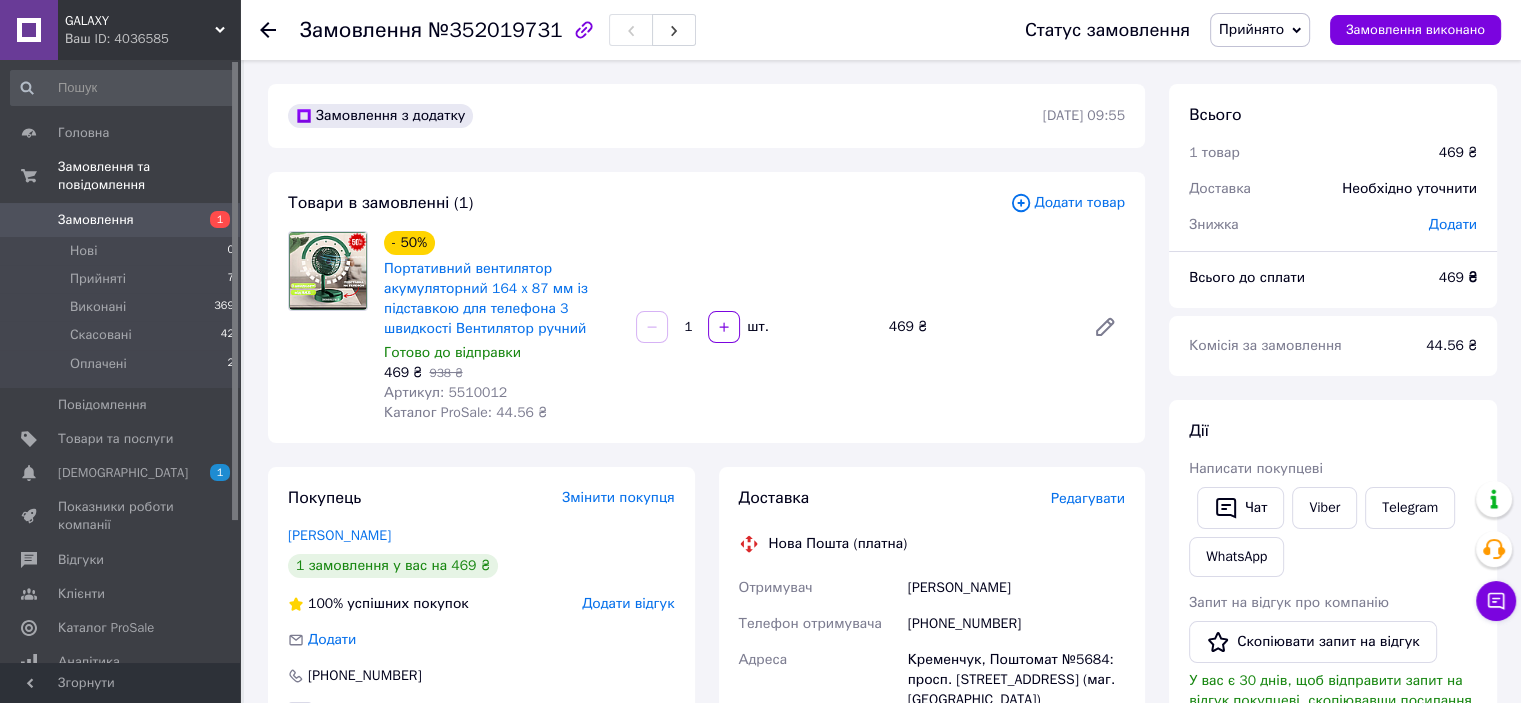 click 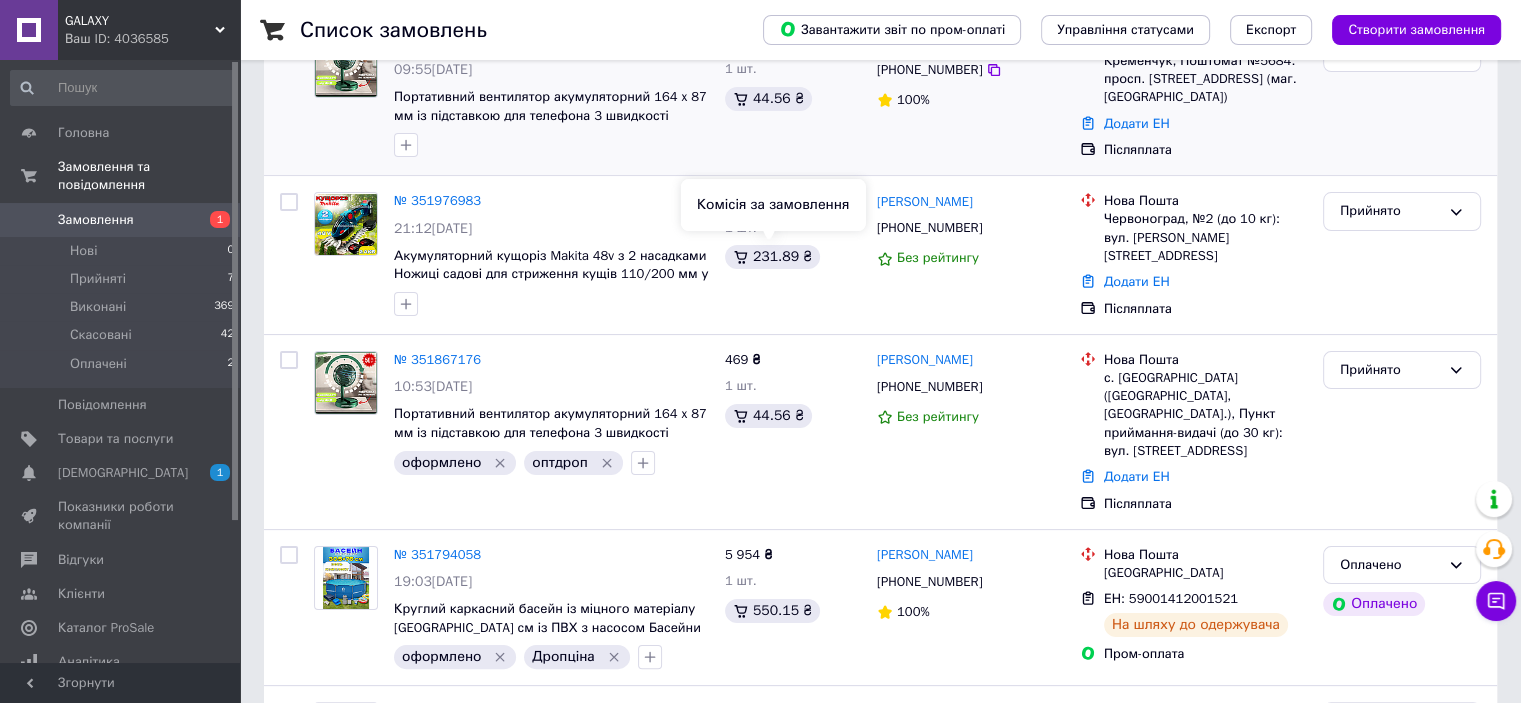 scroll, scrollTop: 100, scrollLeft: 0, axis: vertical 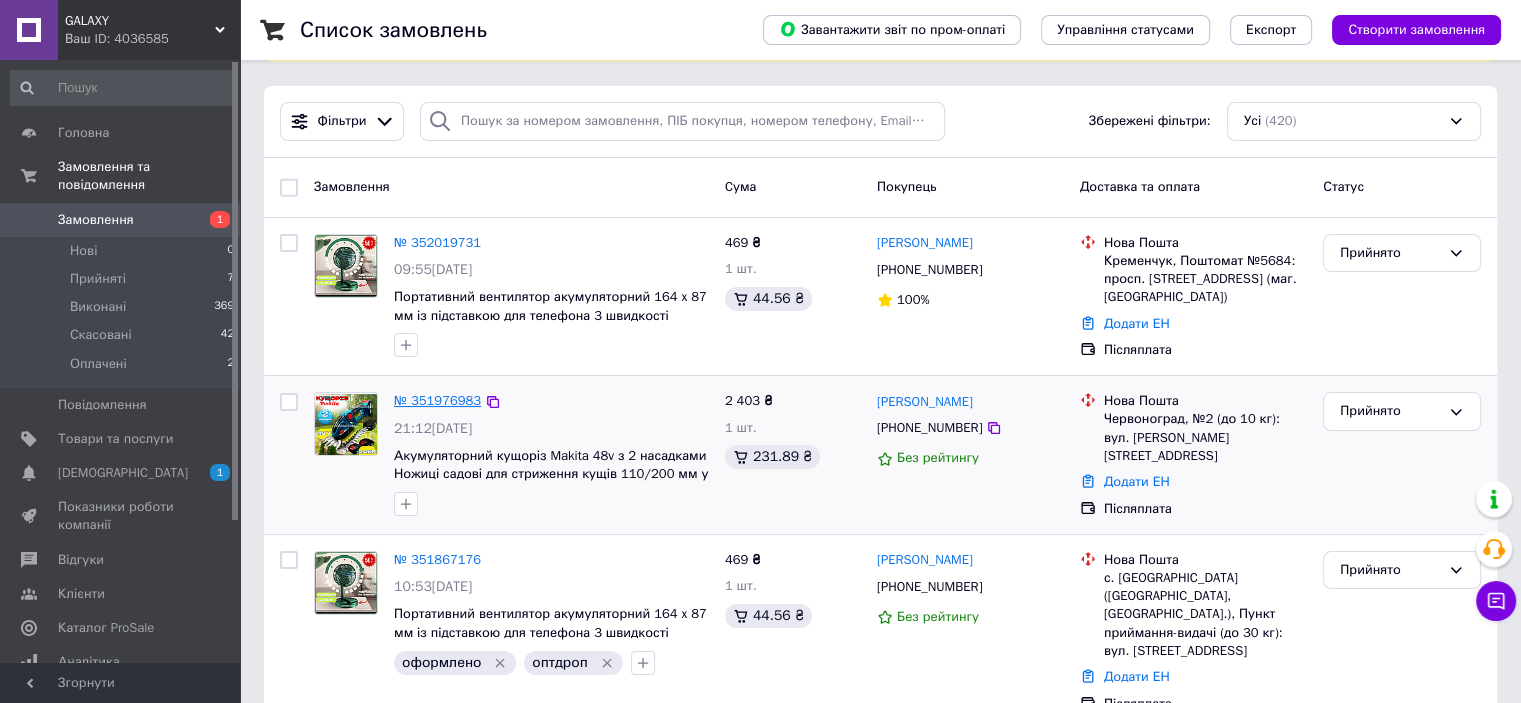 click on "№ 351976983" at bounding box center (437, 400) 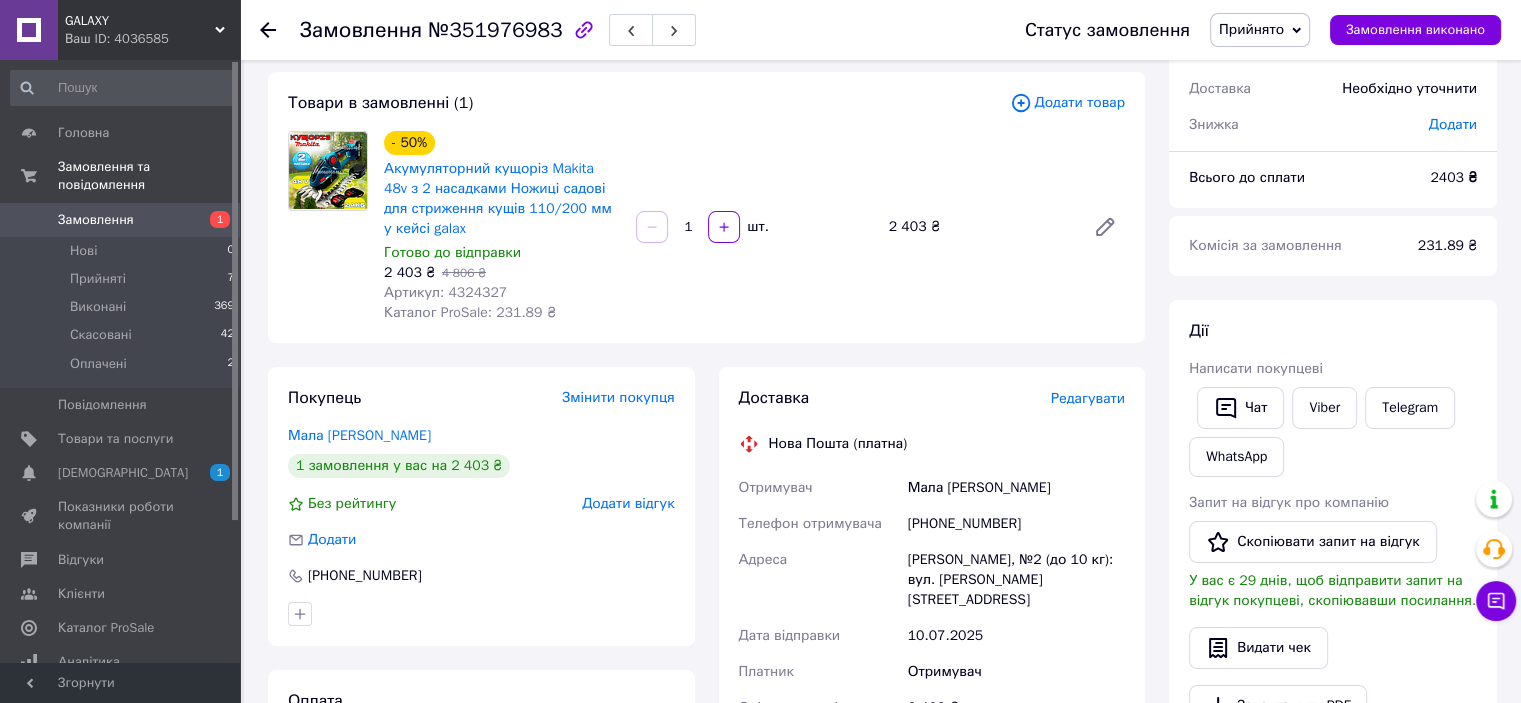 click on "Мала Катерина" at bounding box center (1016, 488) 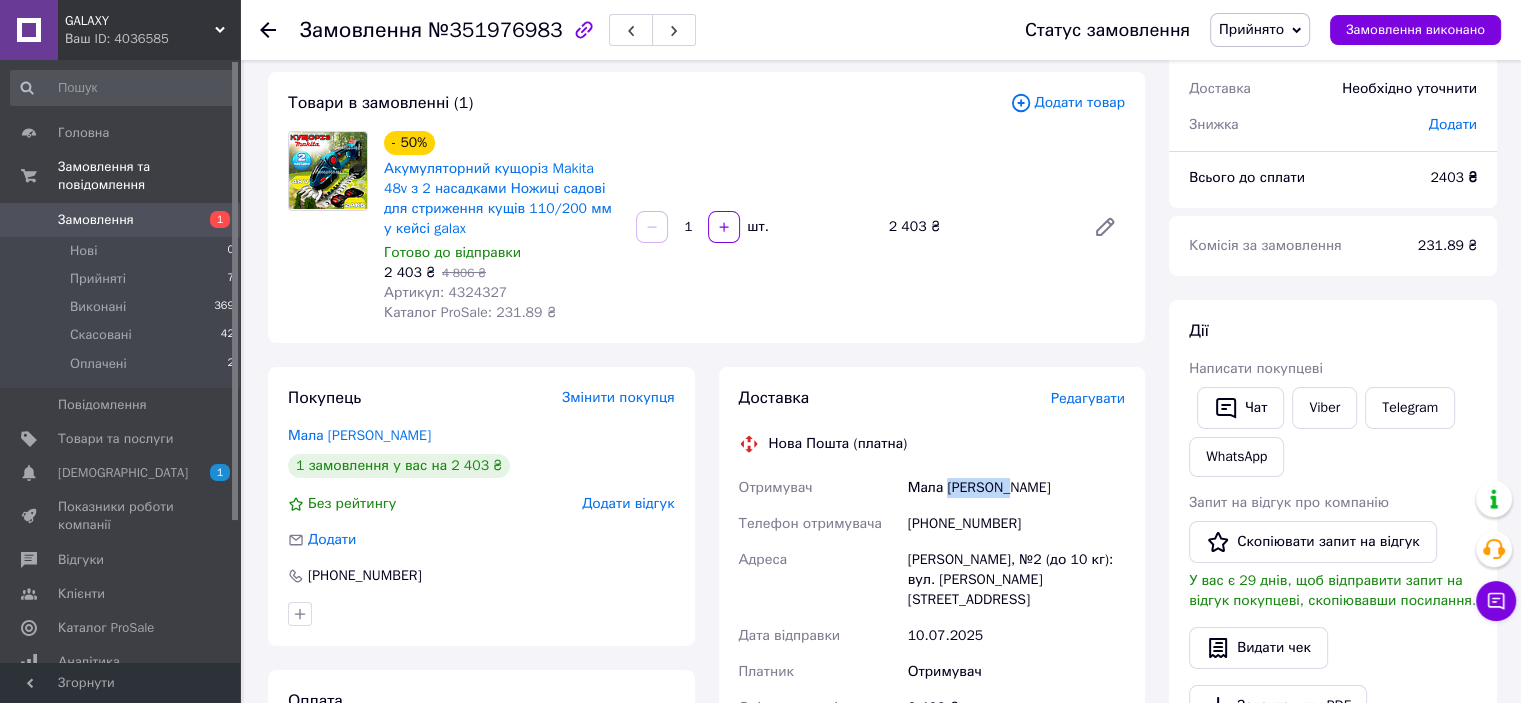 click on "Мала Катерина" at bounding box center [1016, 488] 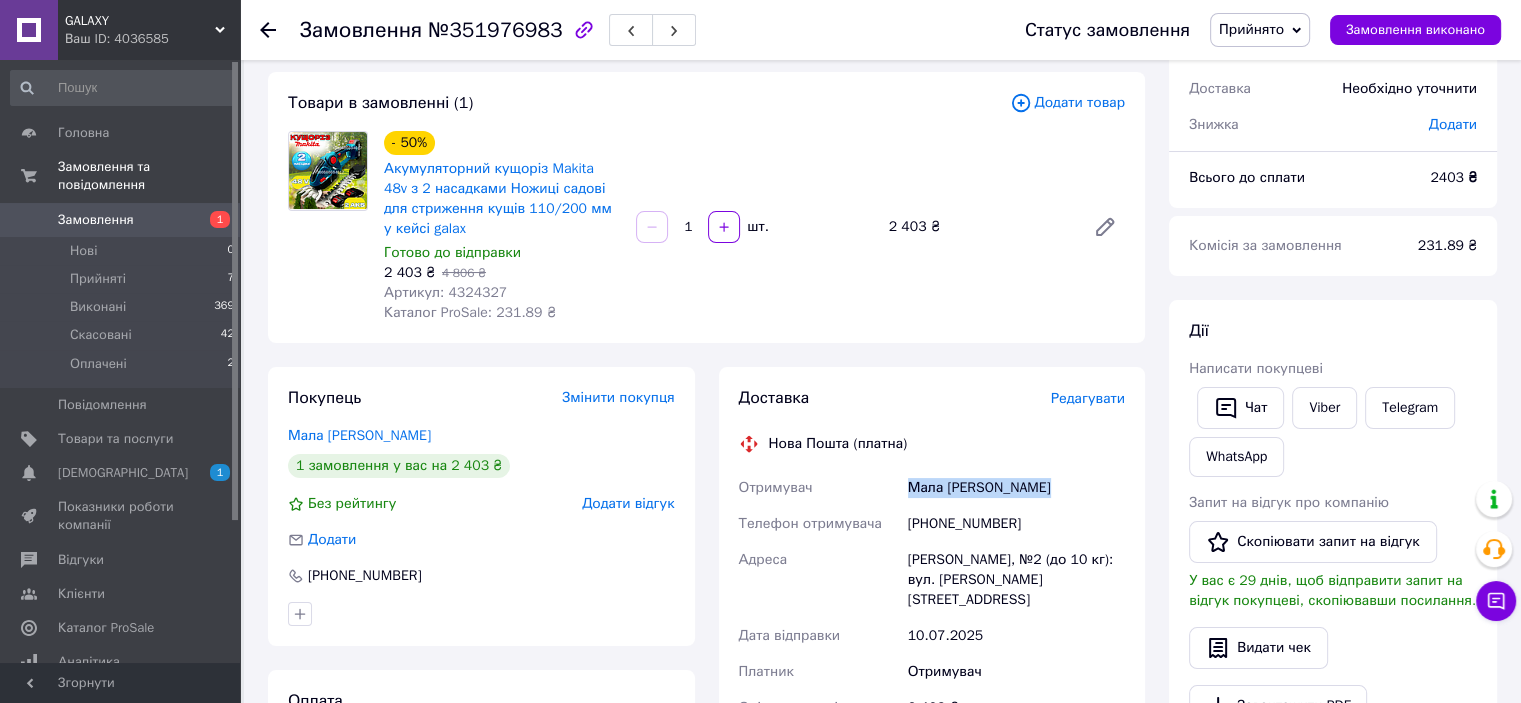 click on "Мала Катерина" at bounding box center (1016, 488) 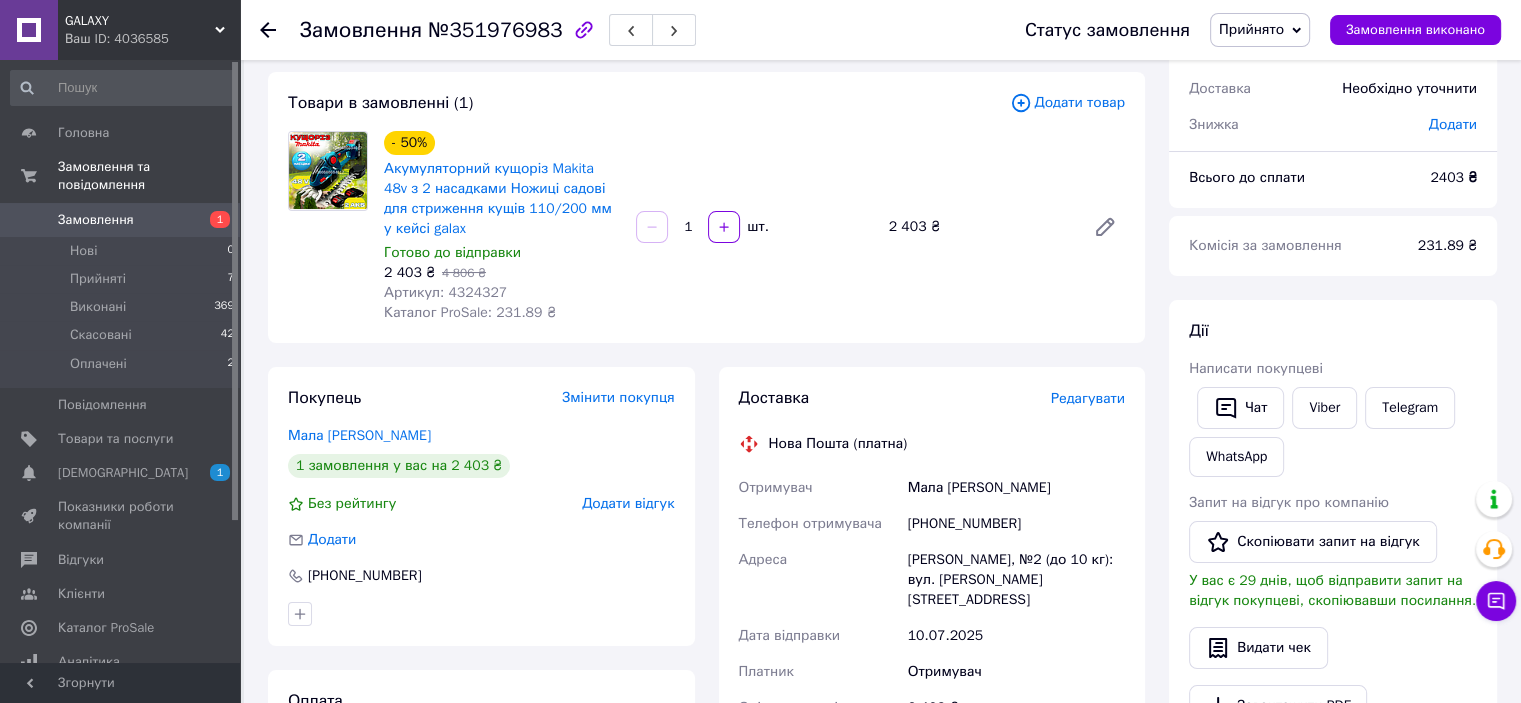 click on "[PHONE_NUMBER]" at bounding box center (1016, 524) 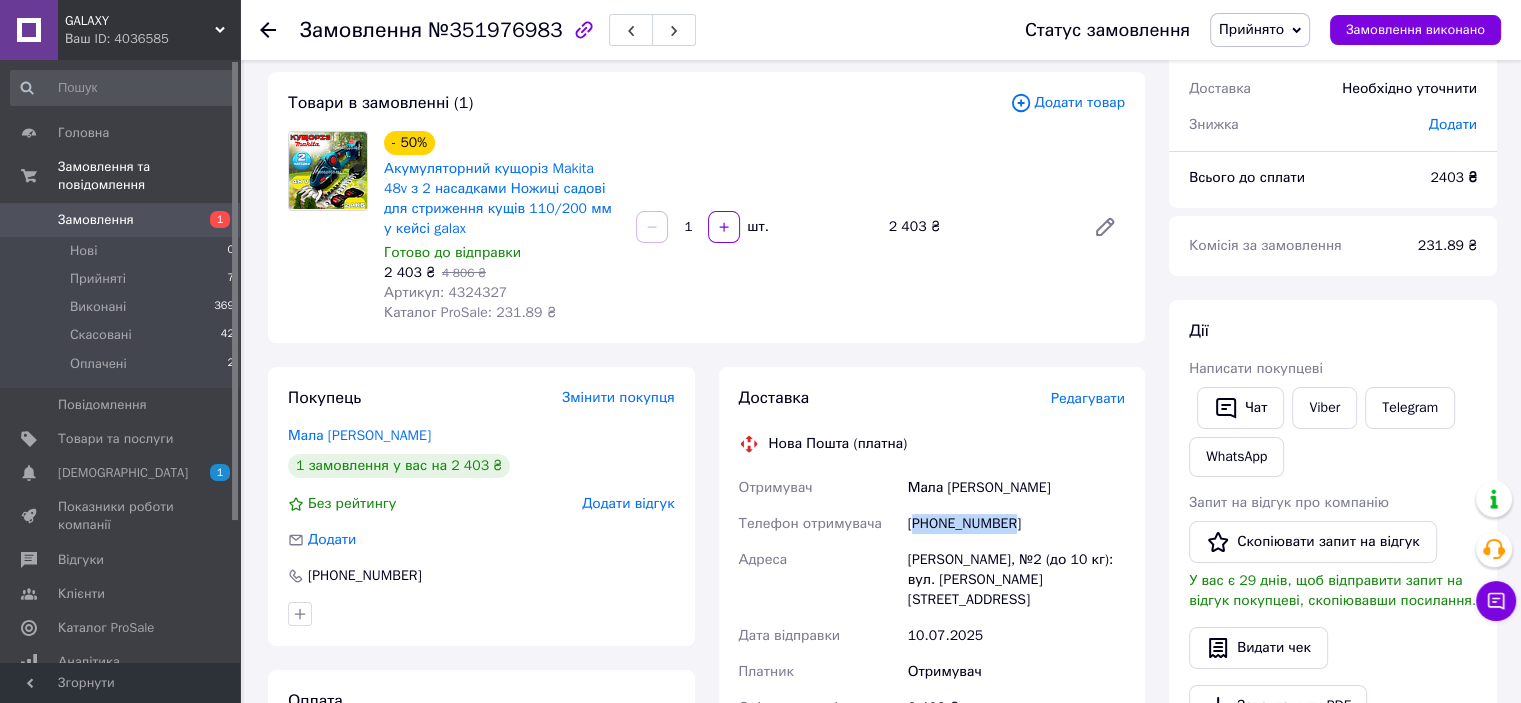 click on "[PHONE_NUMBER]" at bounding box center (1016, 524) 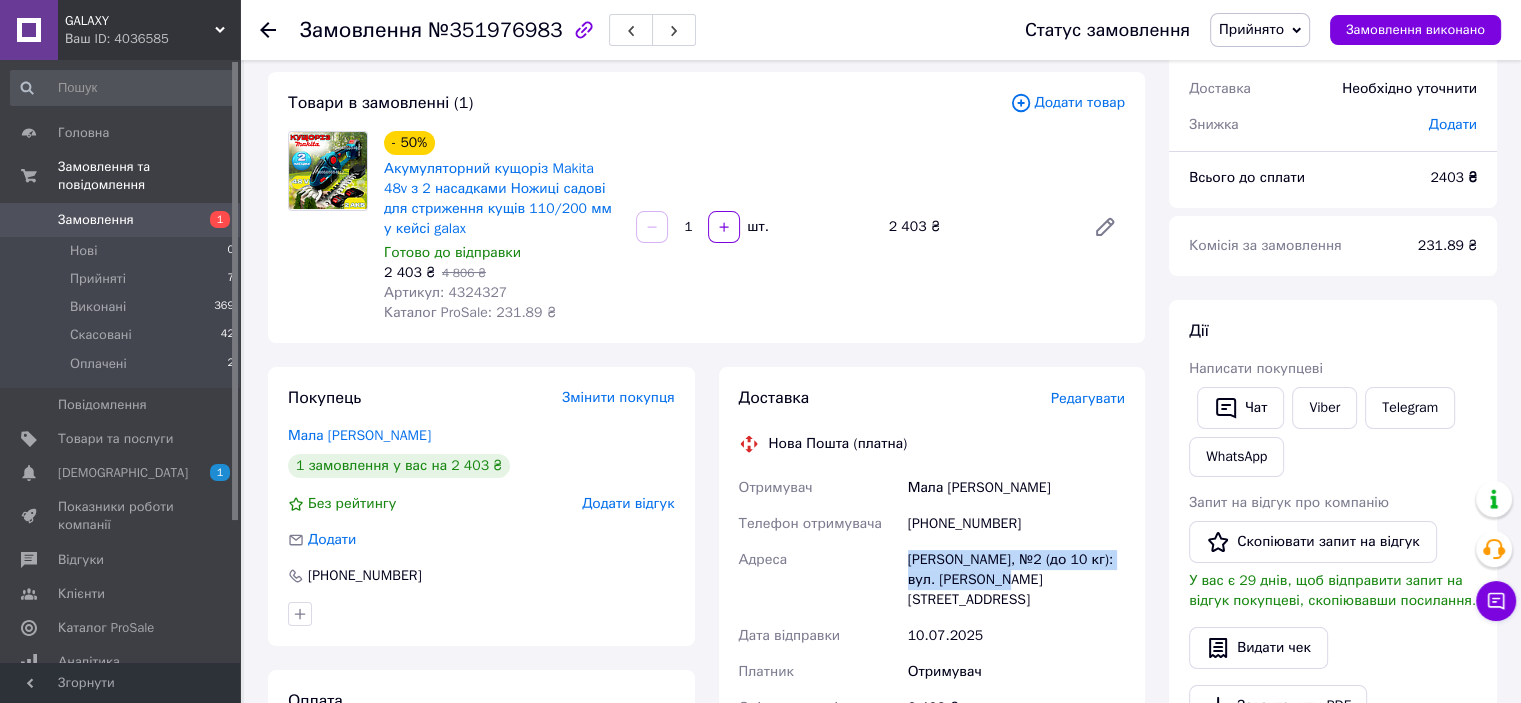 drag, startPoint x: 907, startPoint y: 556, endPoint x: 1018, endPoint y: 577, distance: 112.969025 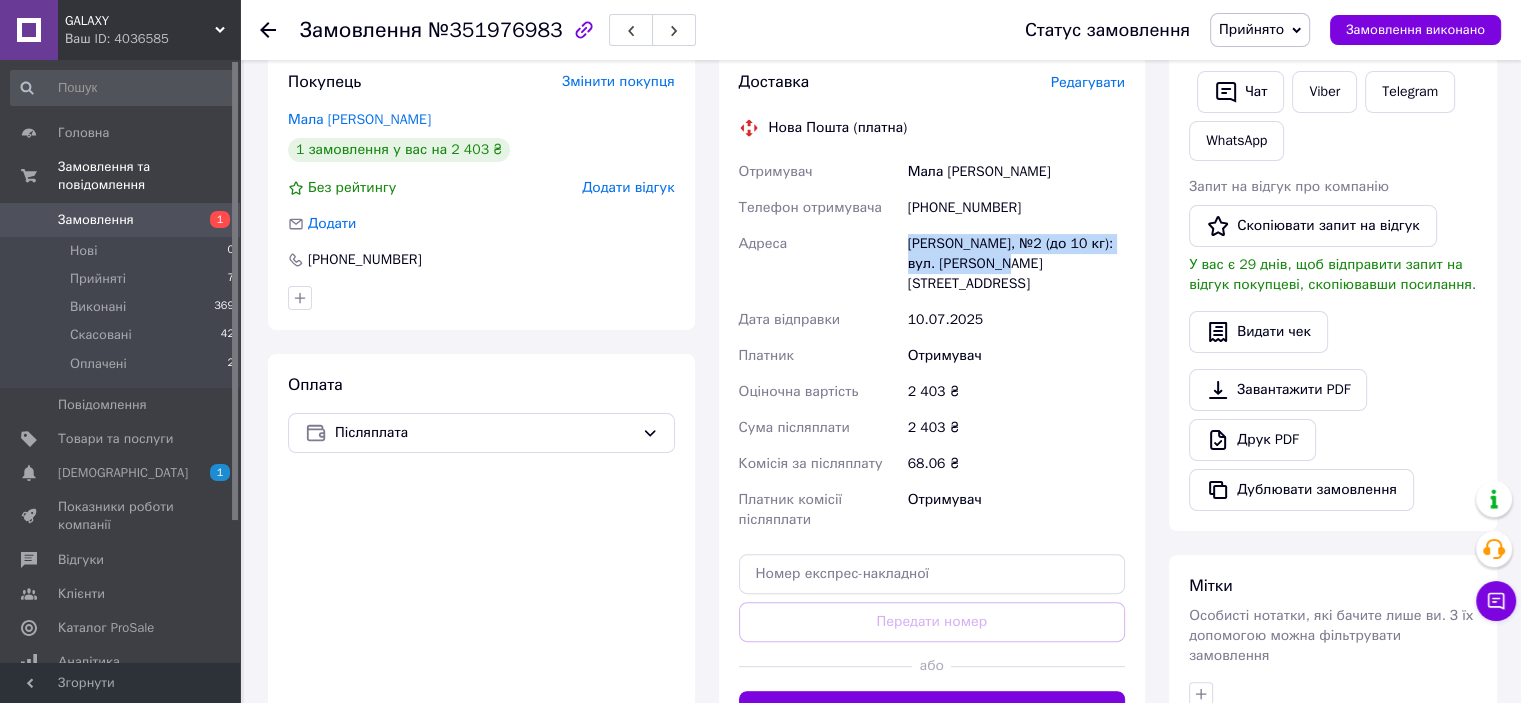 scroll, scrollTop: 600, scrollLeft: 0, axis: vertical 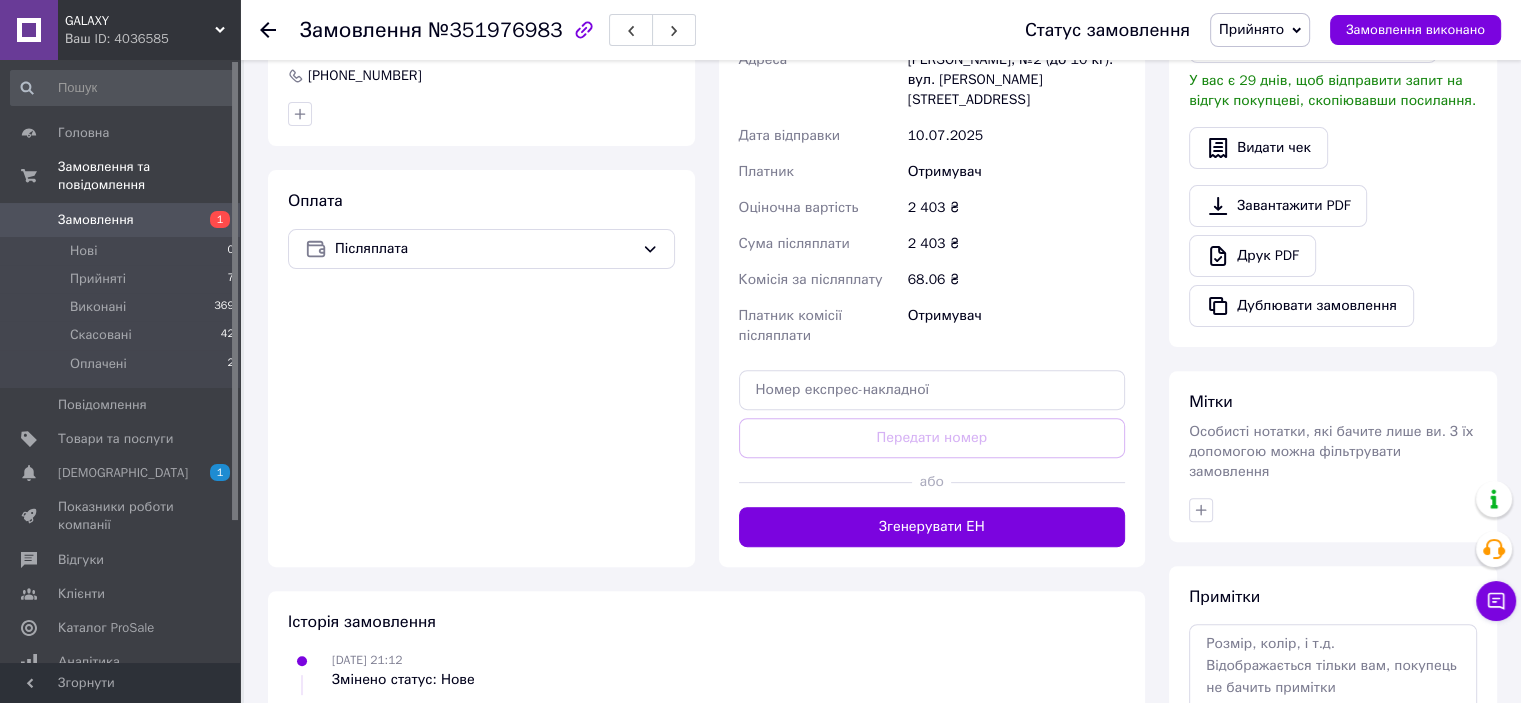 click at bounding box center (1201, 510) 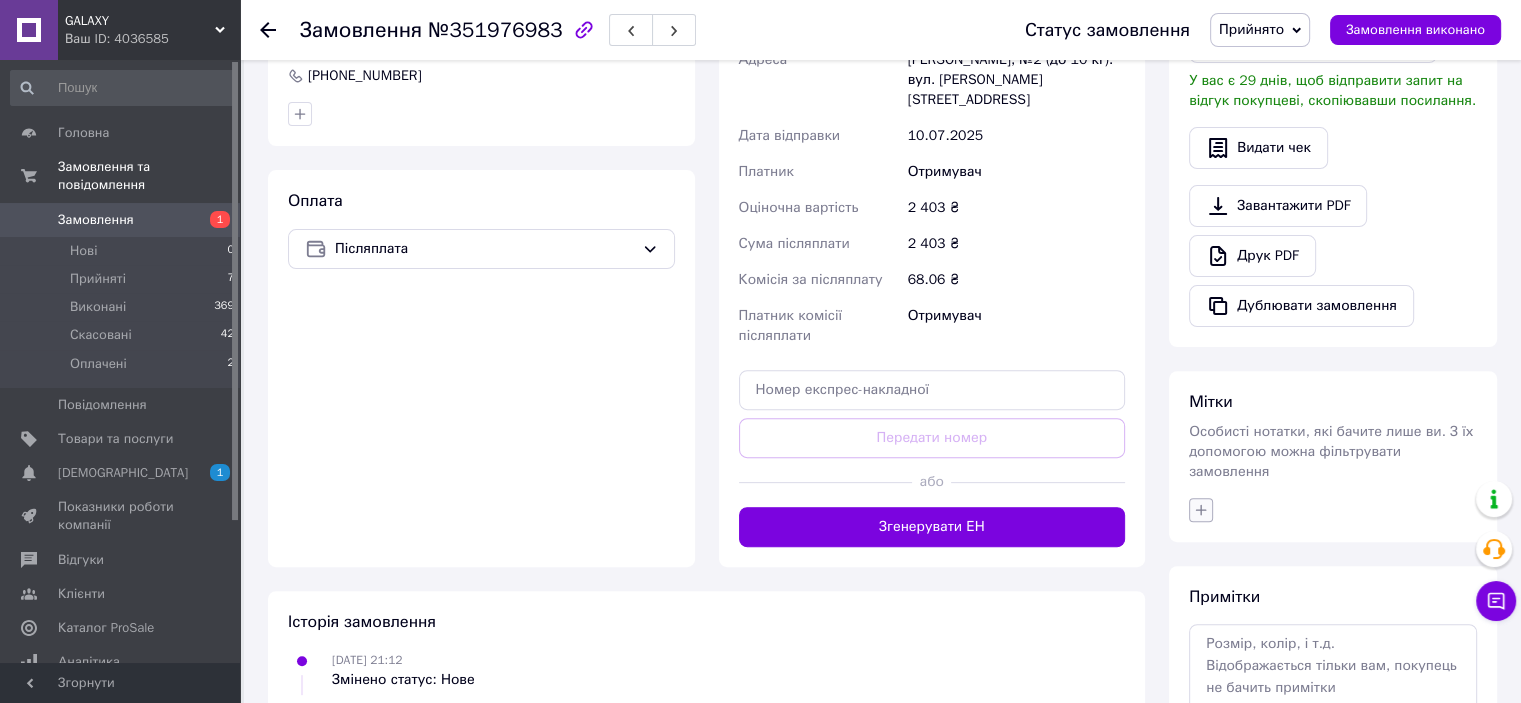 click 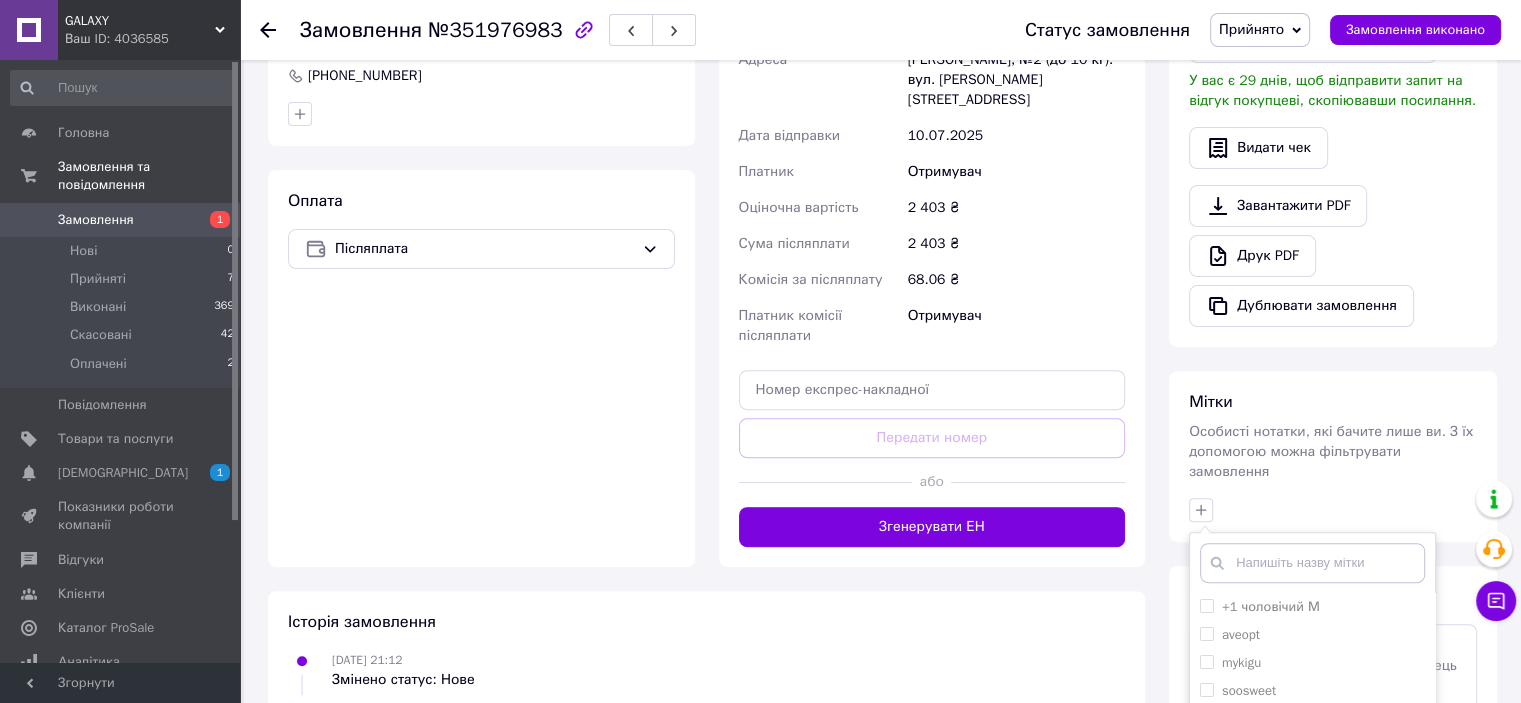 scroll, scrollTop: 832, scrollLeft: 0, axis: vertical 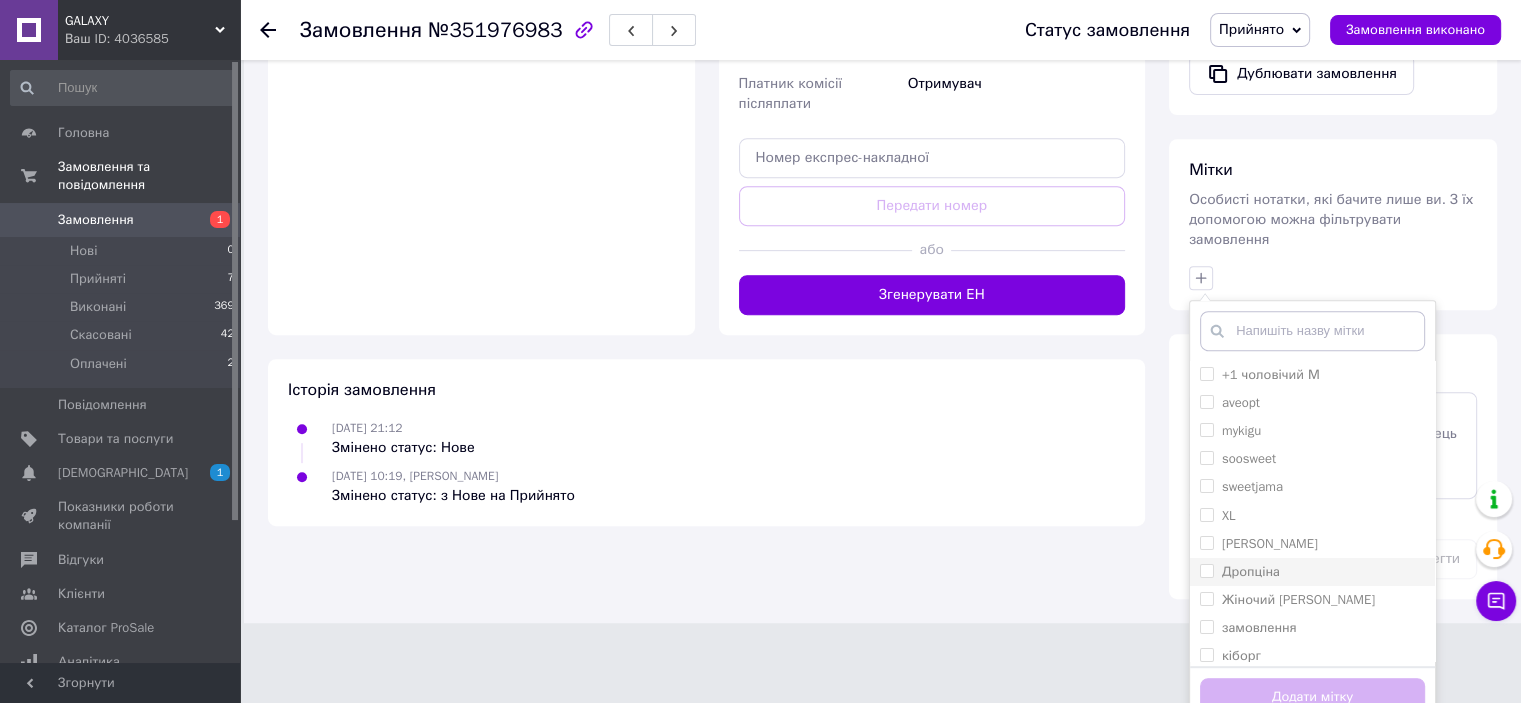 click on "Дропціна" at bounding box center [1251, 571] 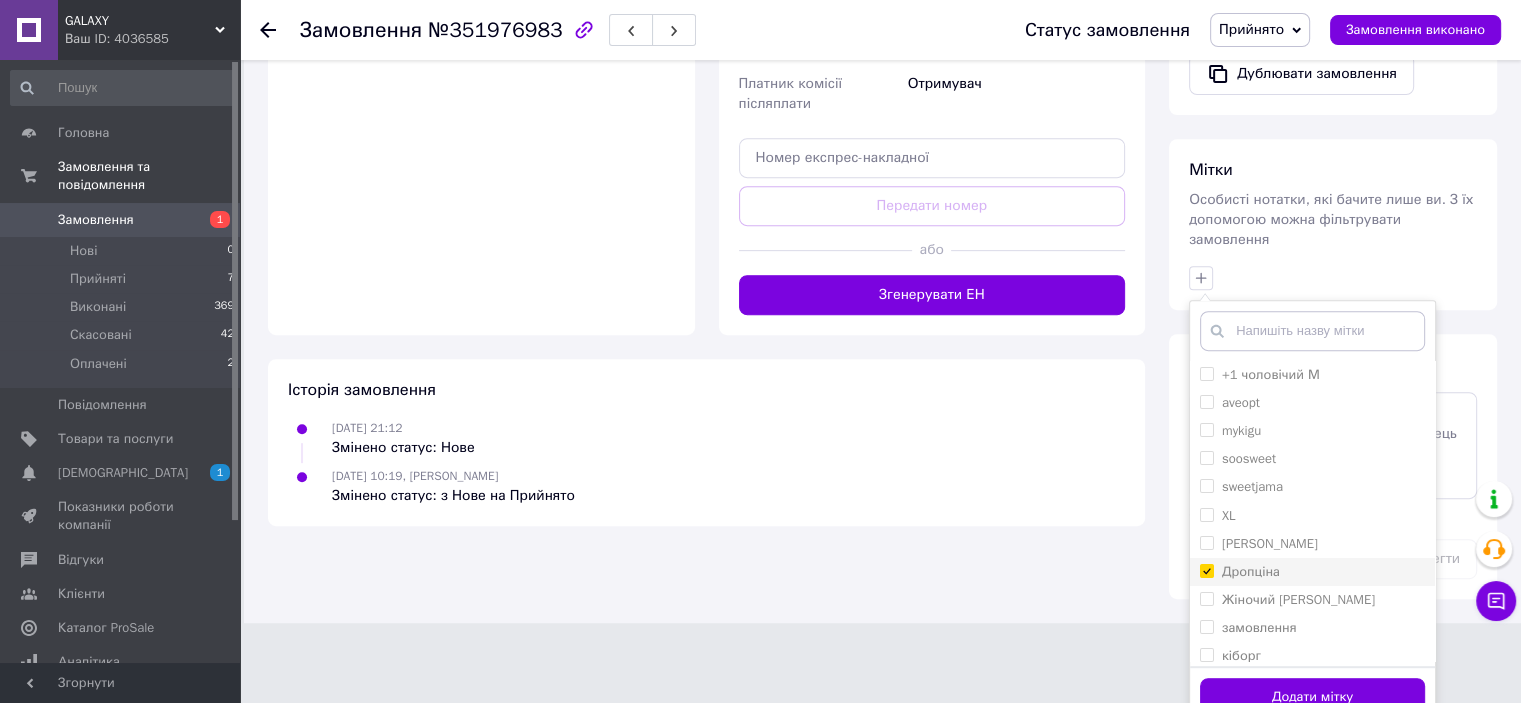checkbox on "true" 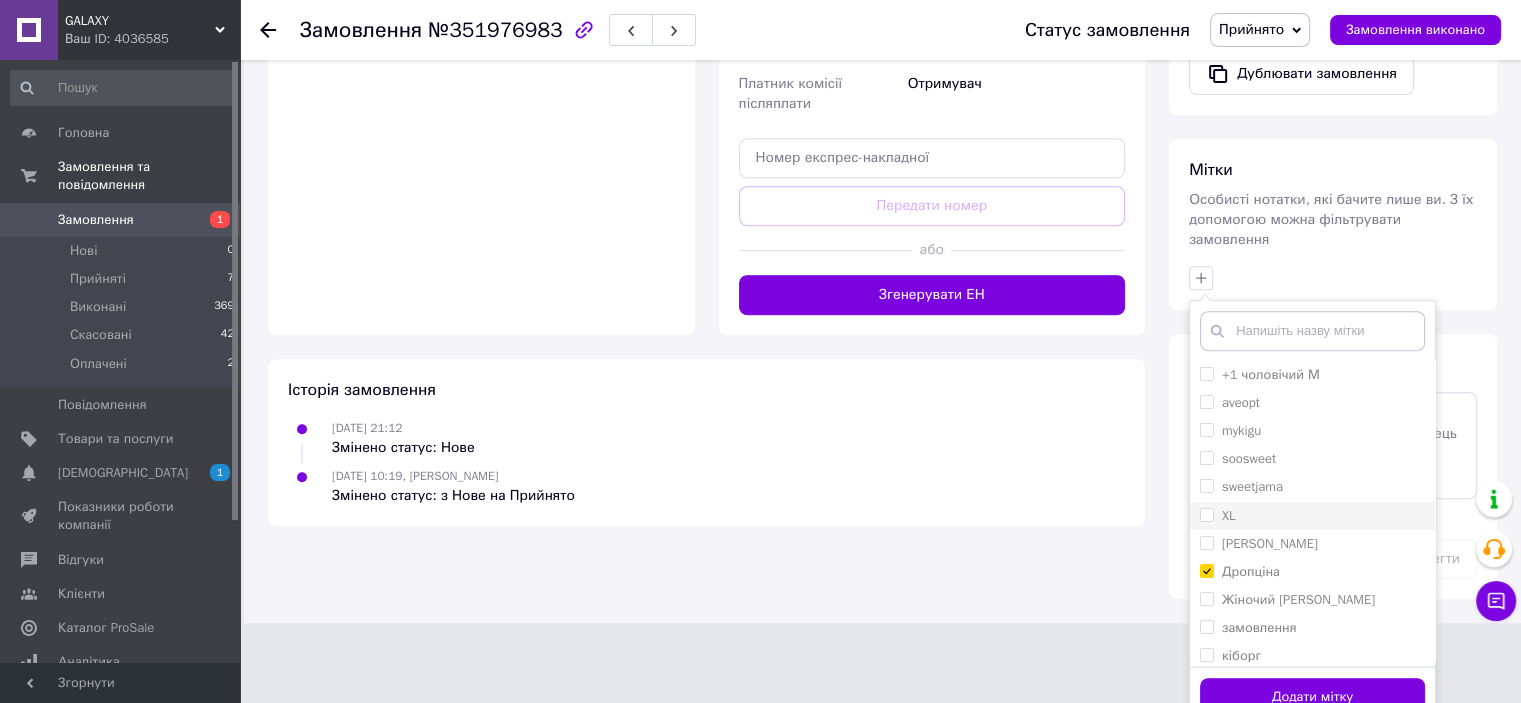 scroll, scrollTop: 400, scrollLeft: 0, axis: vertical 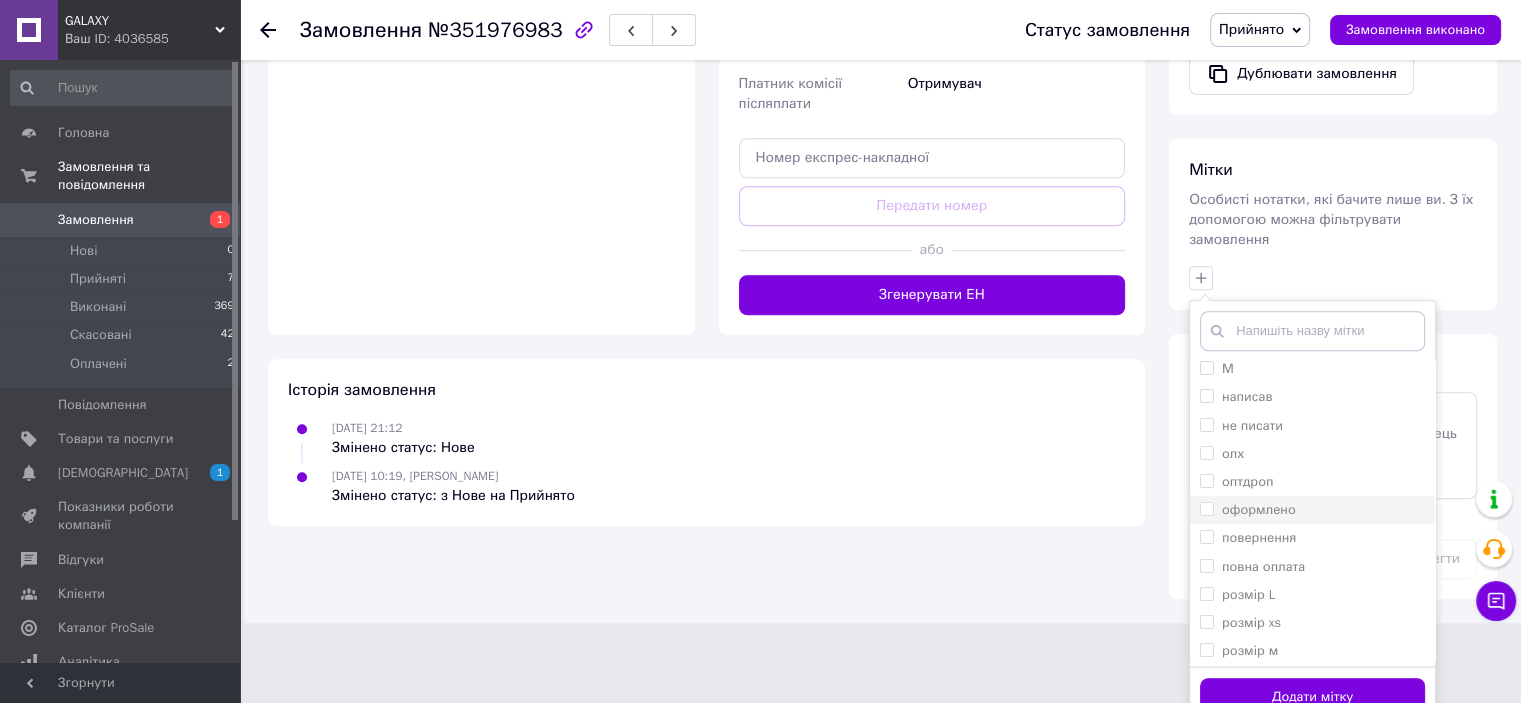 click on "оформлено" at bounding box center (1259, 509) 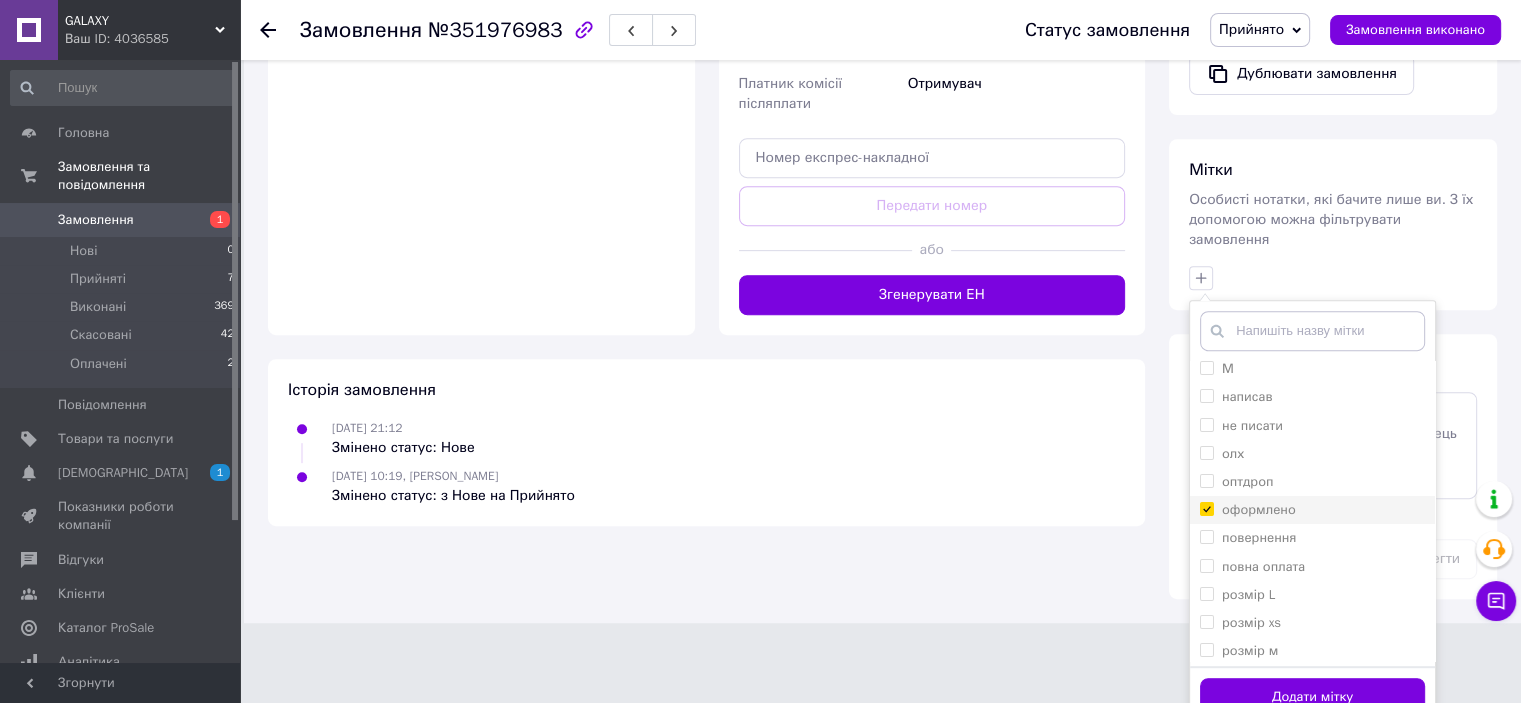 checkbox on "true" 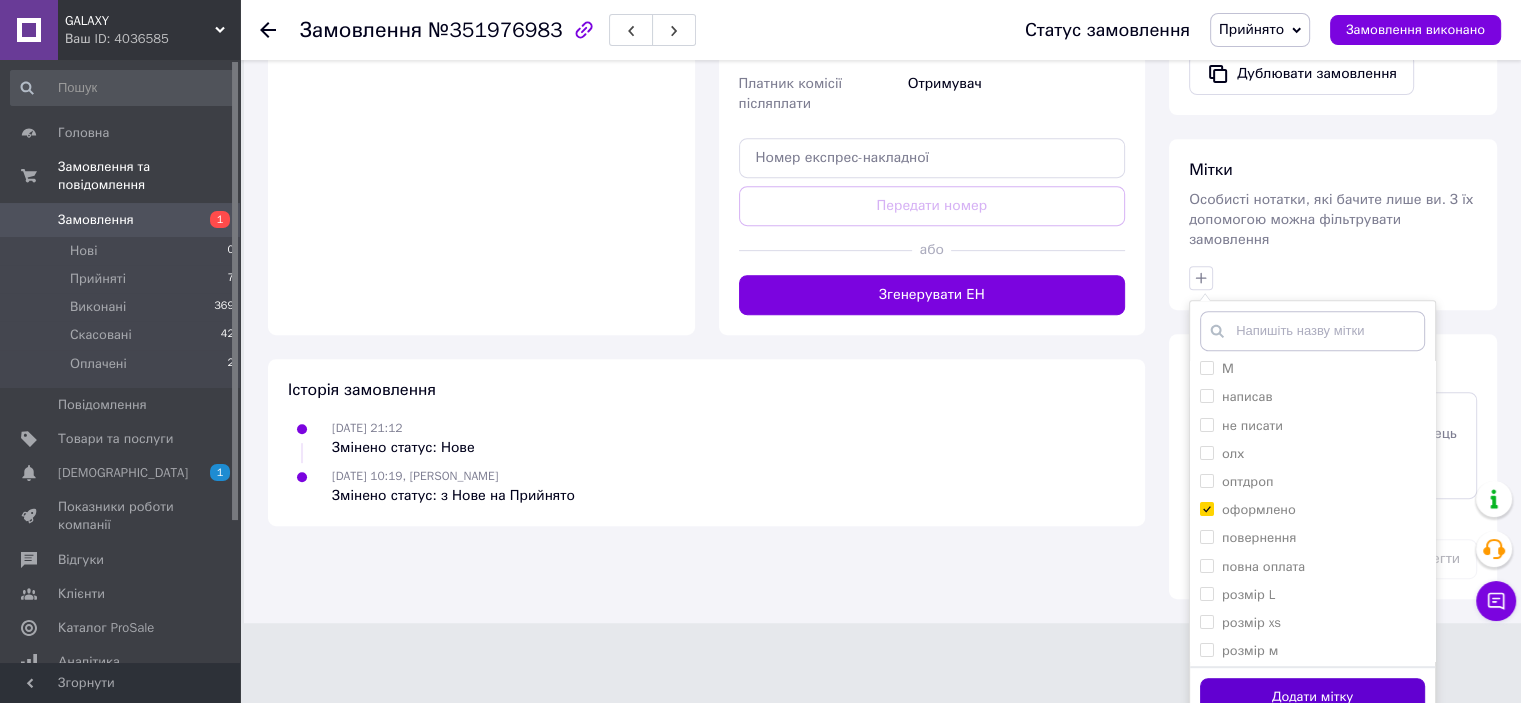 click on "Додати мітку" at bounding box center (1312, 697) 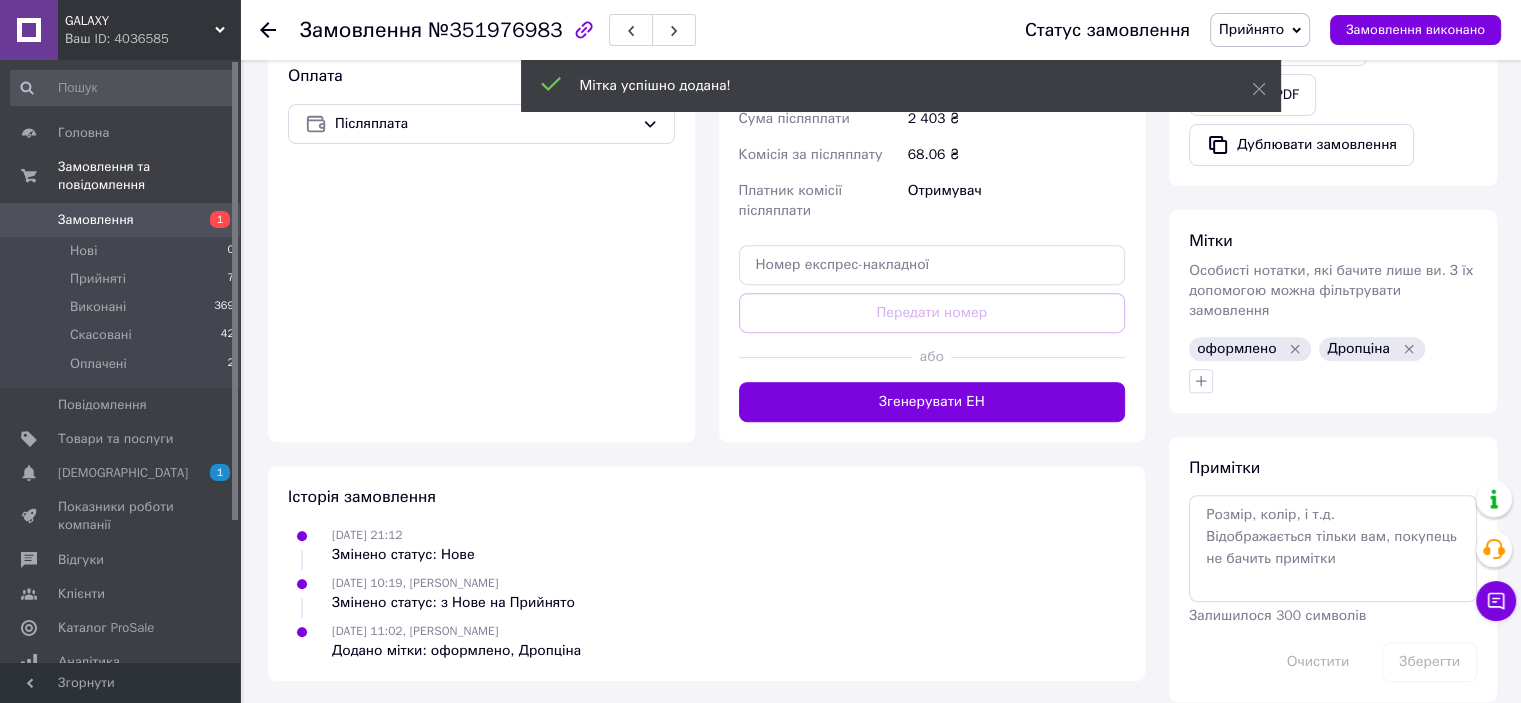 scroll, scrollTop: 761, scrollLeft: 0, axis: vertical 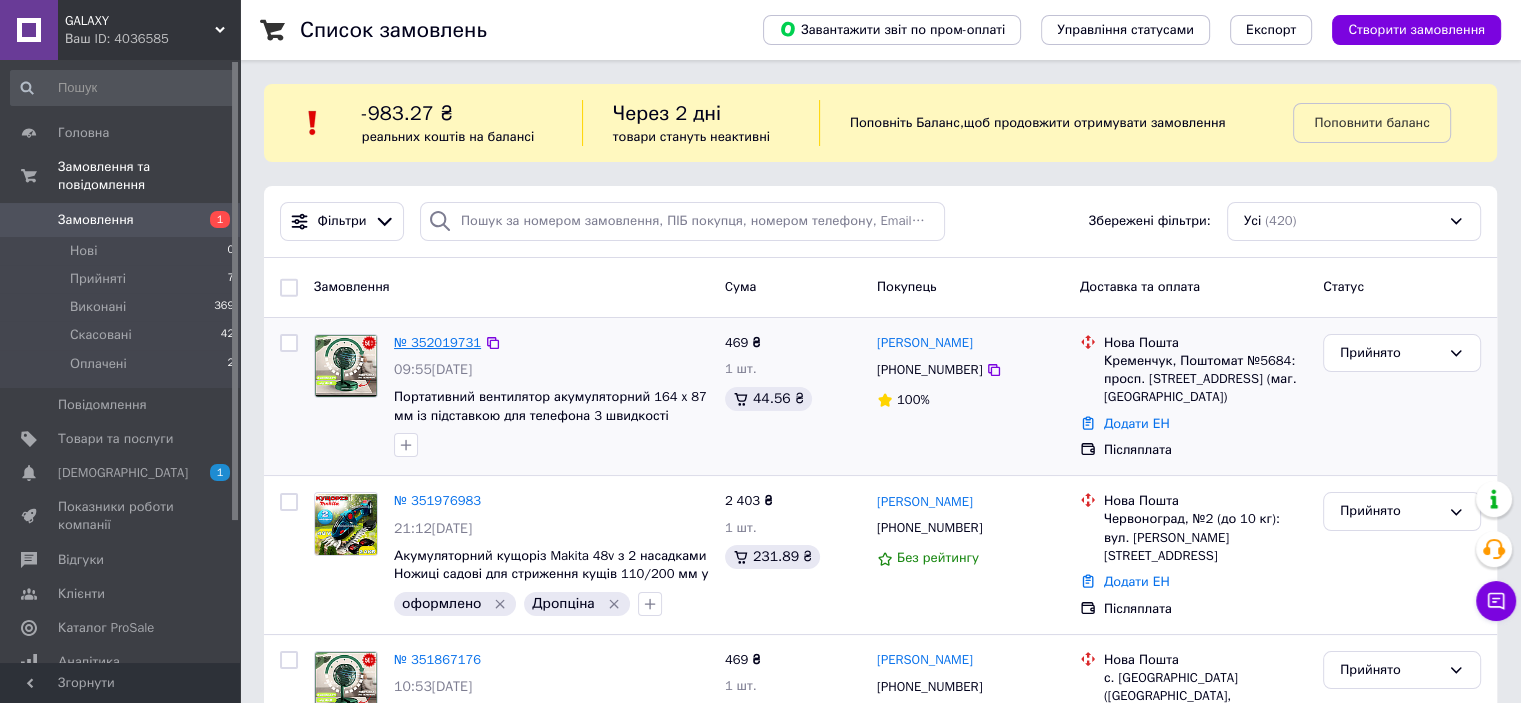 click on "№ 352019731" at bounding box center [437, 342] 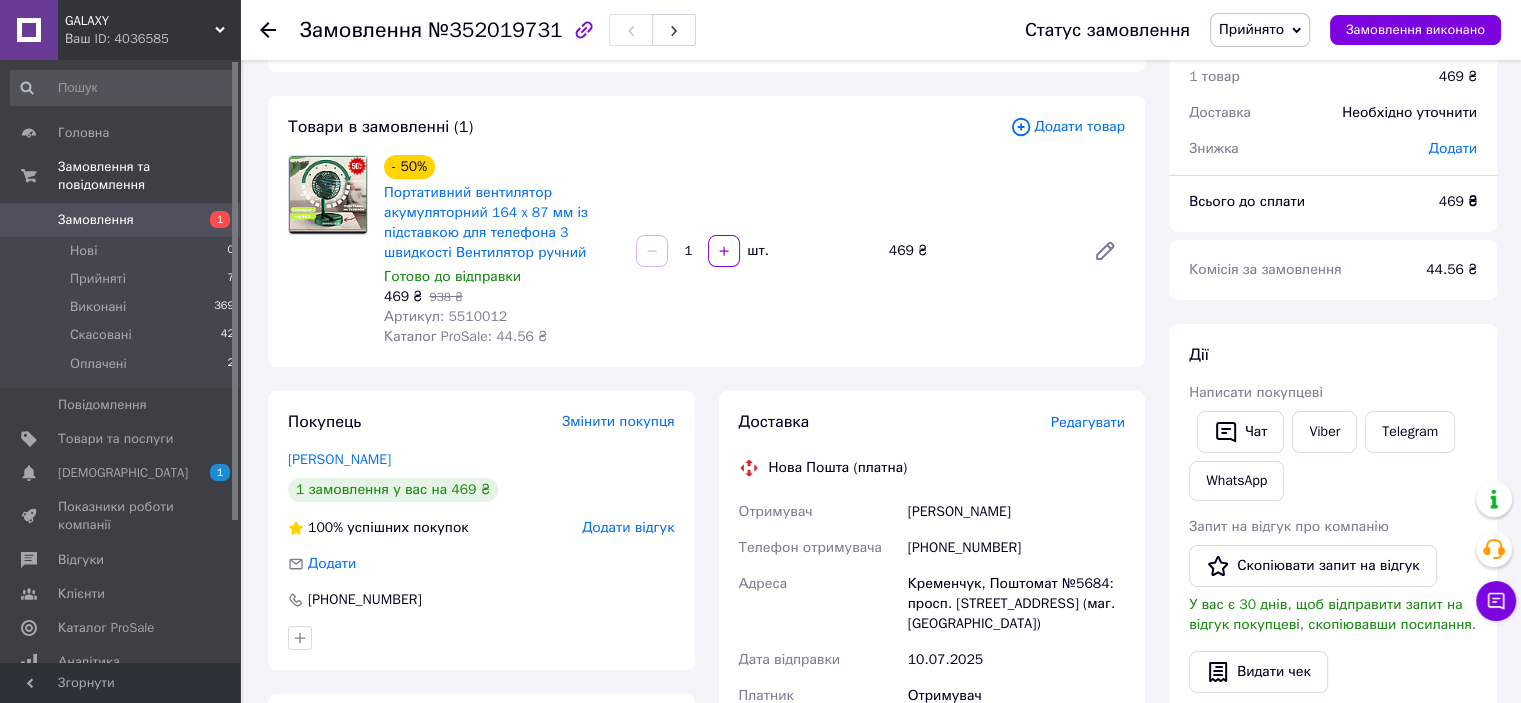 scroll, scrollTop: 200, scrollLeft: 0, axis: vertical 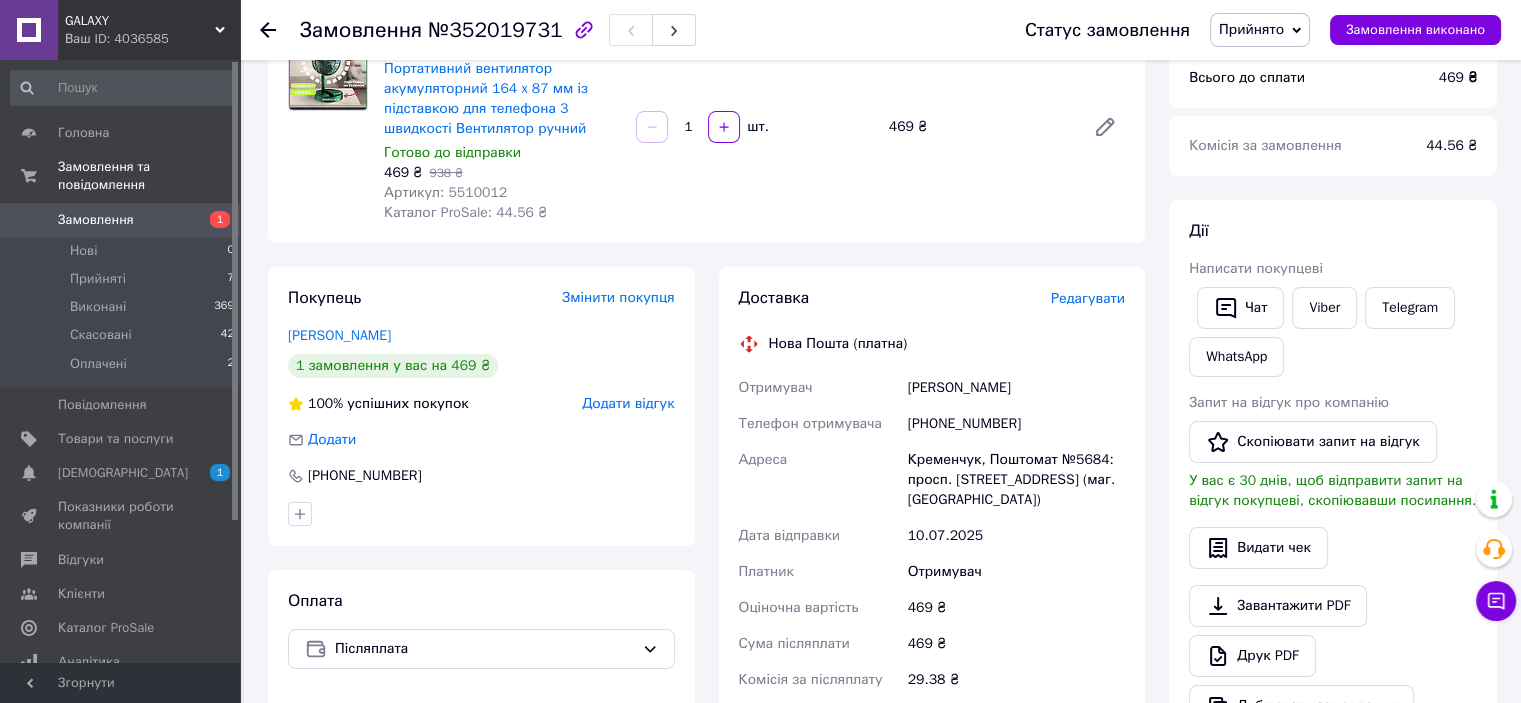 click on "Шаповал Дмитро" at bounding box center (1016, 388) 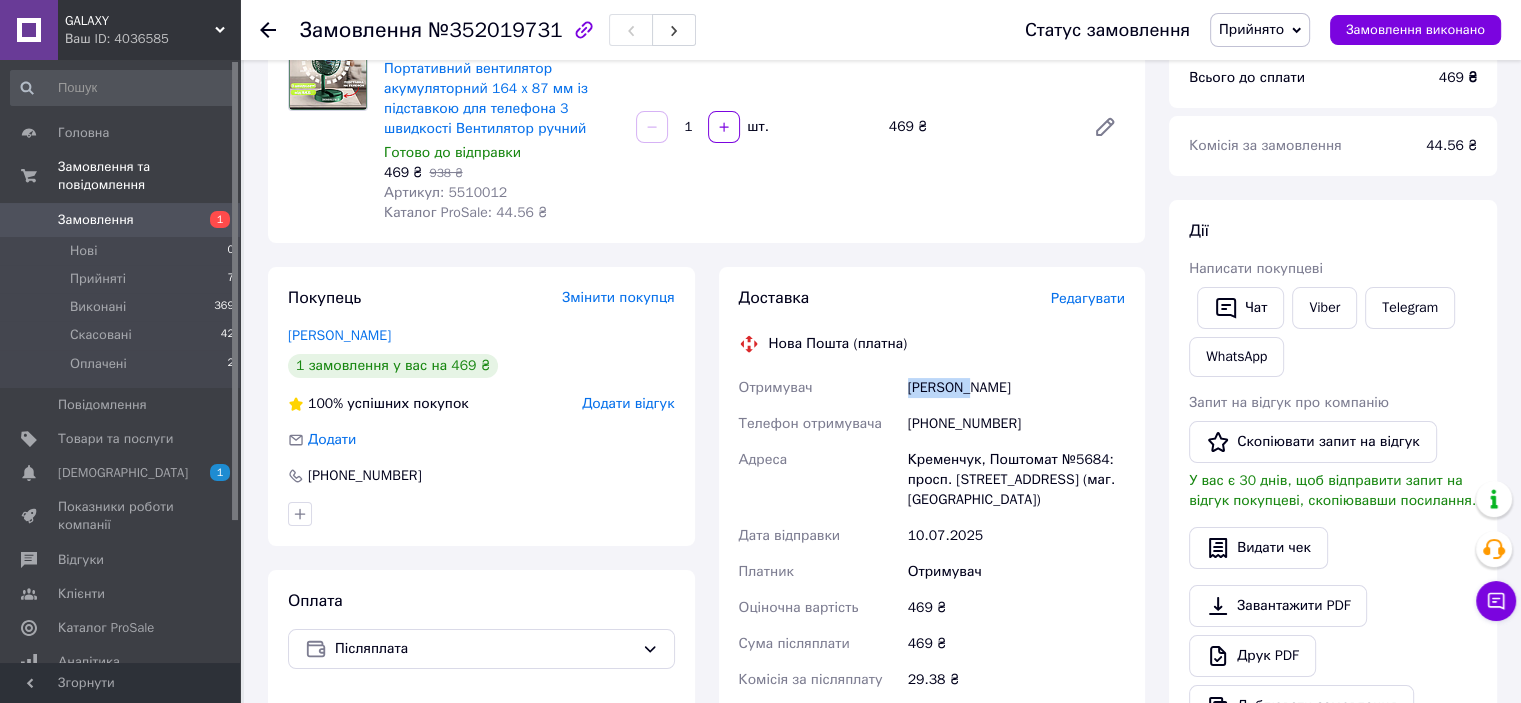 click on "Шаповал Дмитро" at bounding box center [1016, 388] 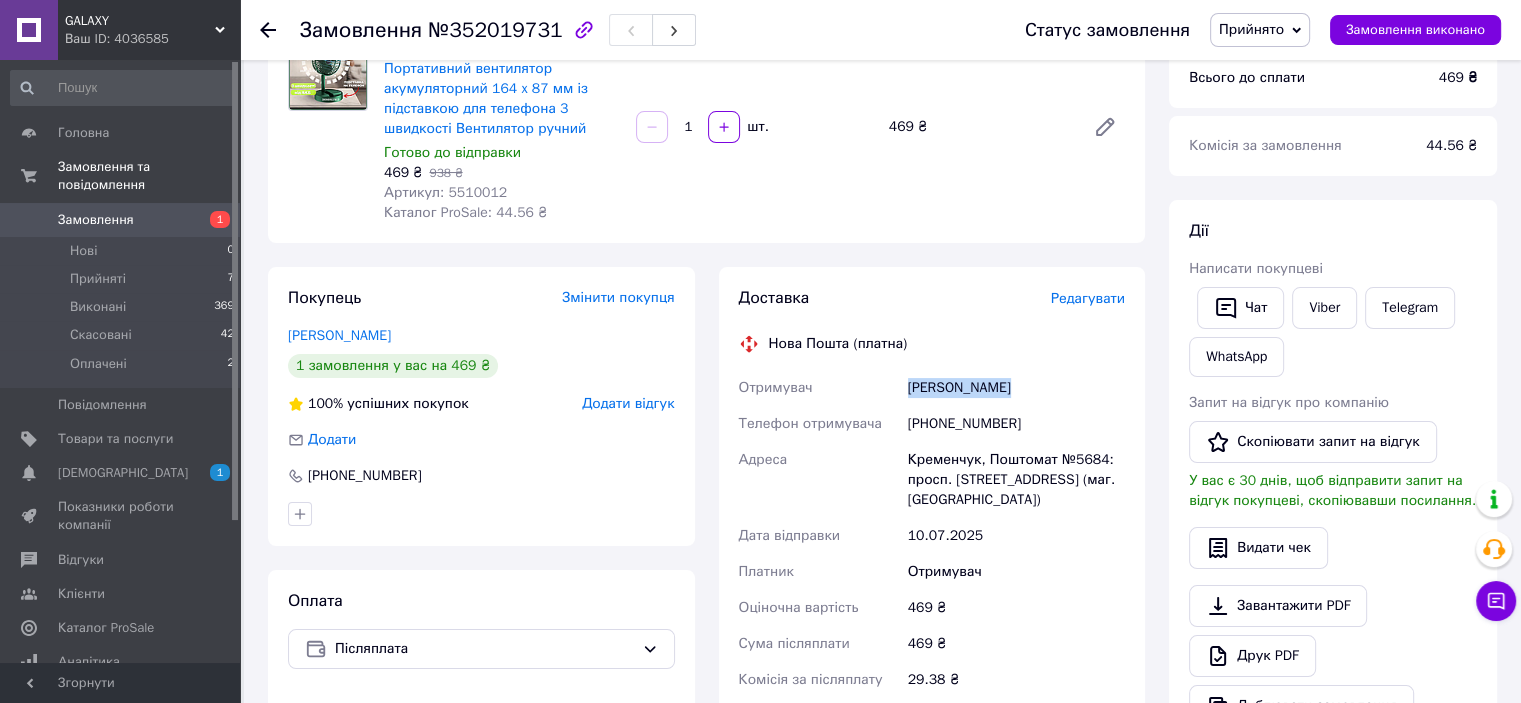 click on "Шаповал Дмитро" at bounding box center [1016, 388] 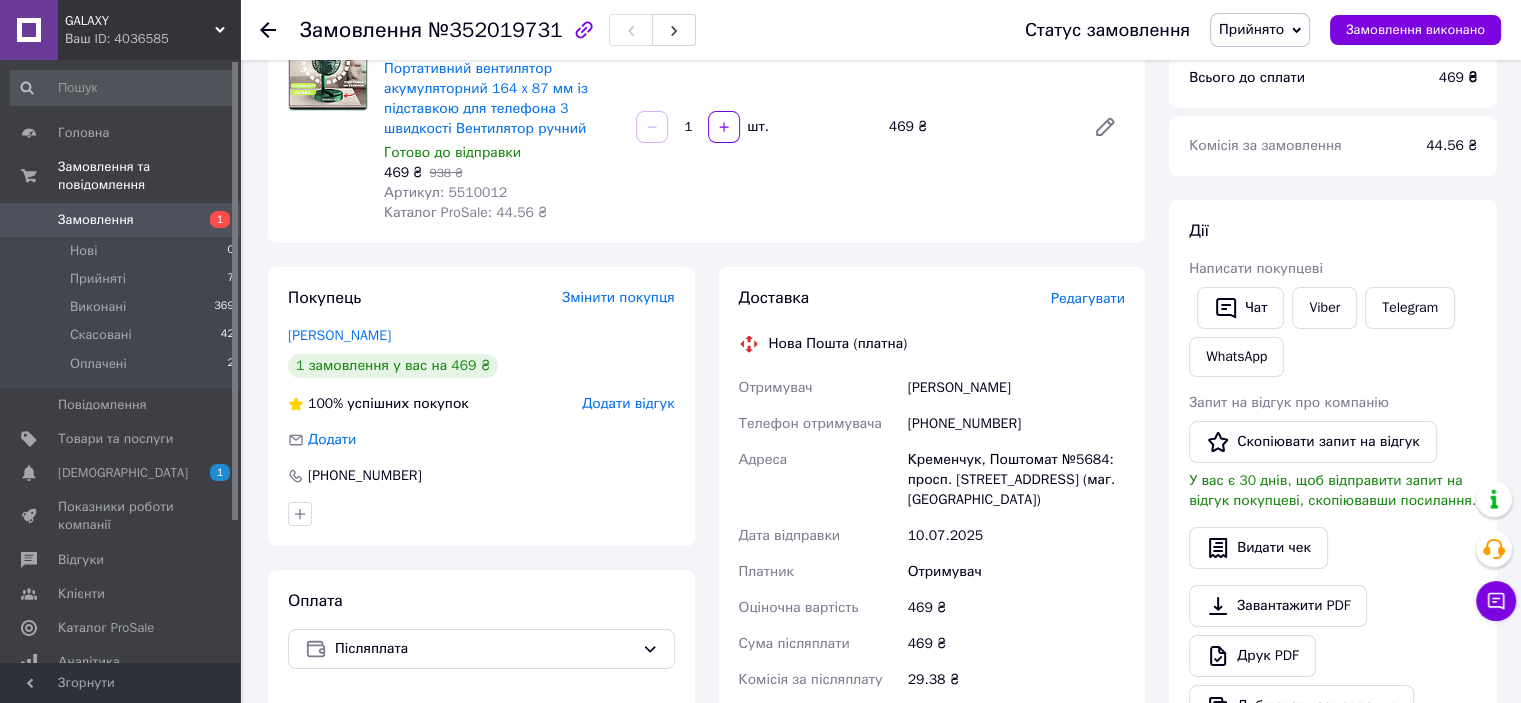 click on "[PHONE_NUMBER]" at bounding box center [1016, 424] 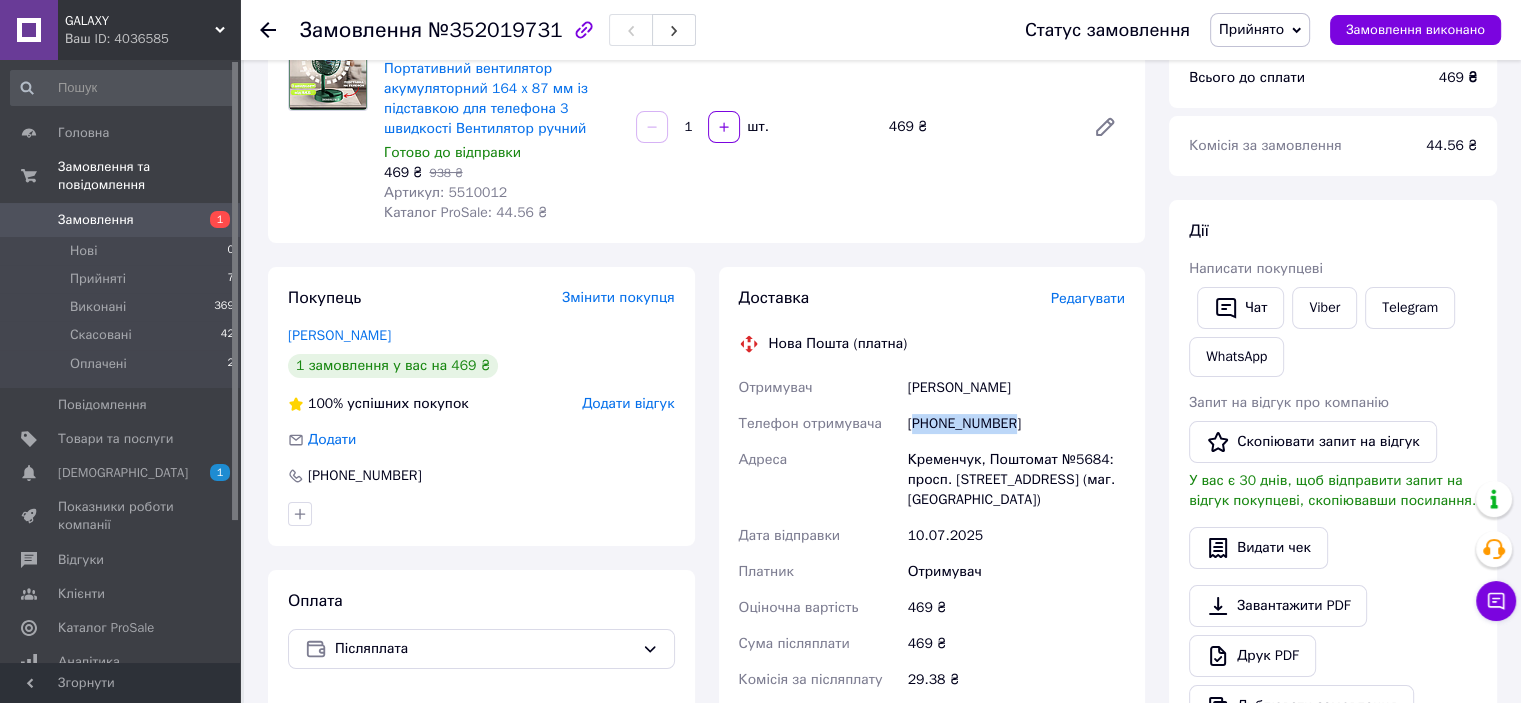 click on "[PHONE_NUMBER]" at bounding box center (1016, 424) 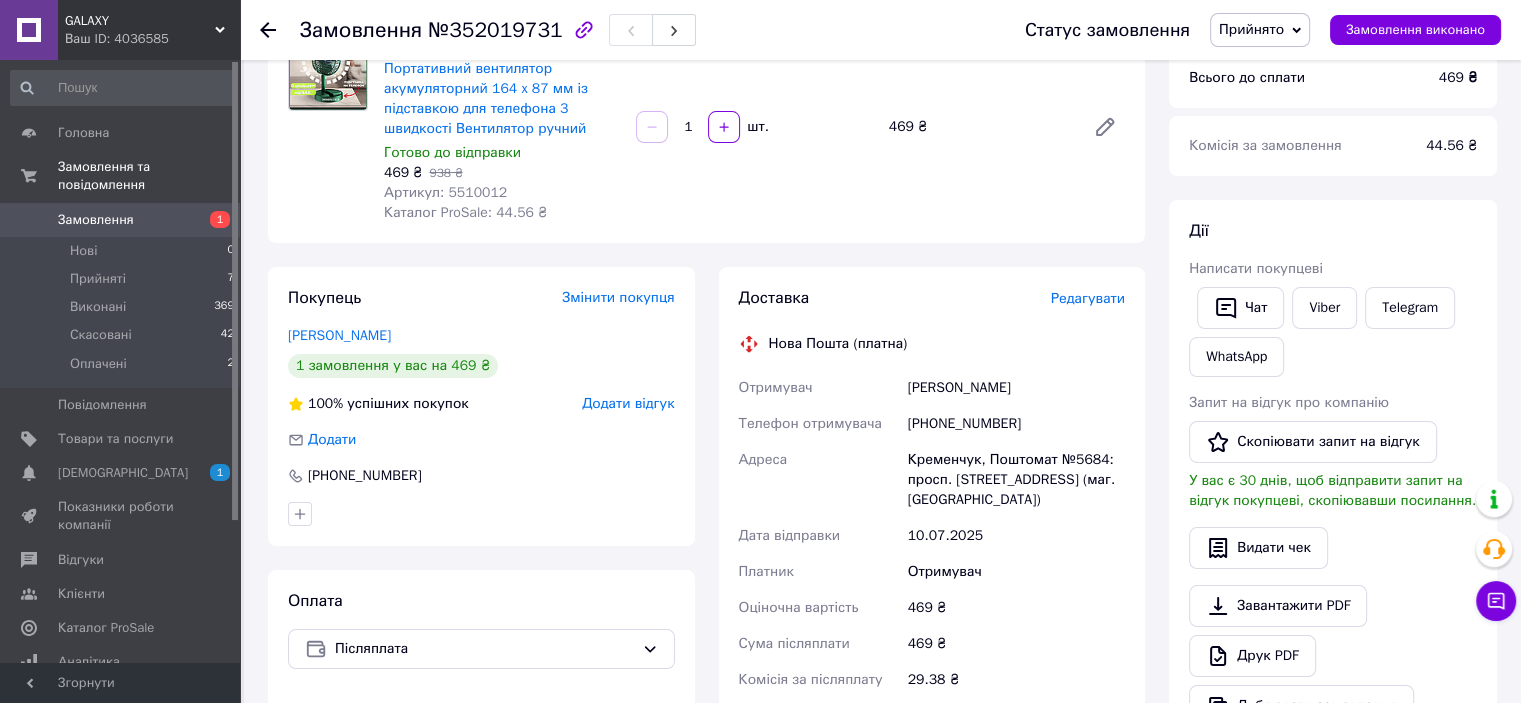 click on "Кременчук, Поштомат №5684: просп. [STREET_ADDRESS] (маг. [GEOGRAPHIC_DATA])" at bounding box center [1016, 480] 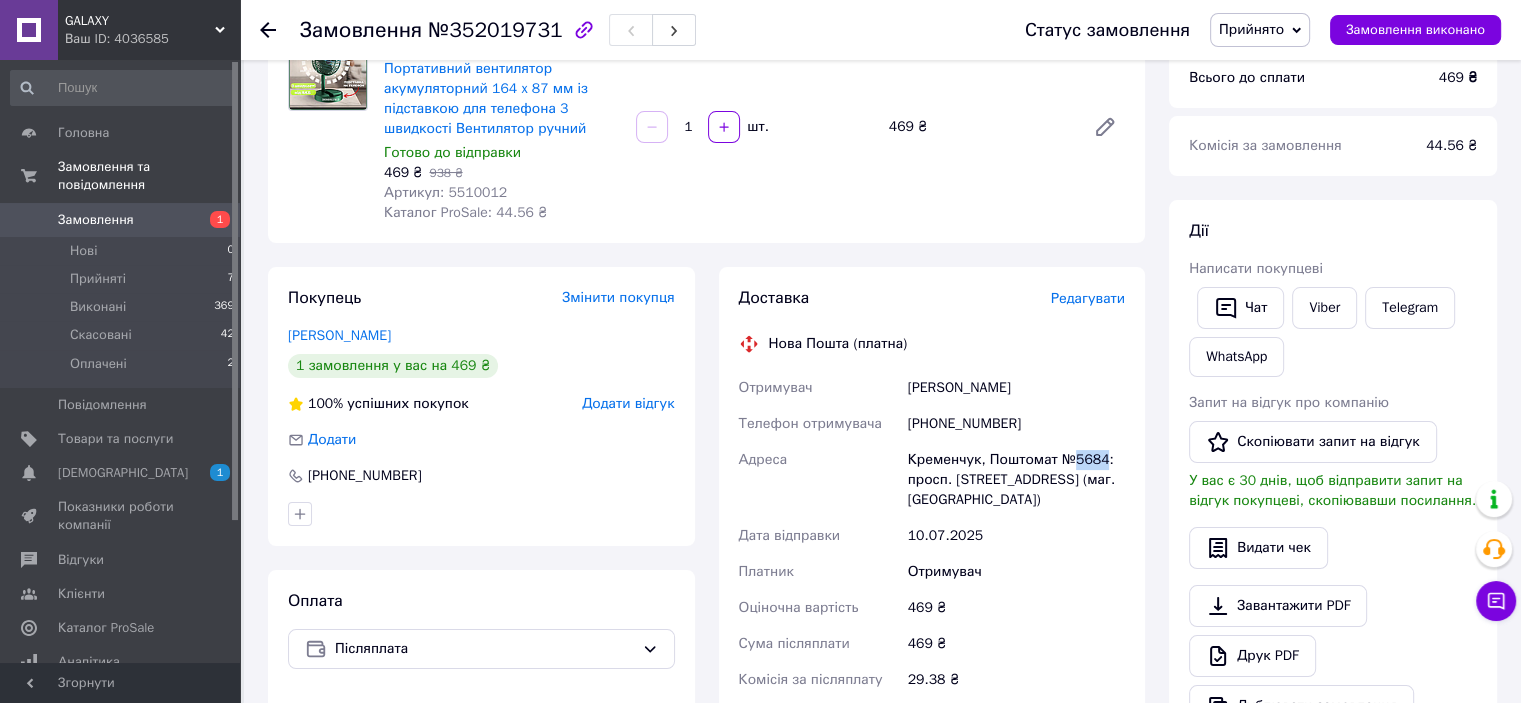 click on "Кременчук, Поштомат №5684: просп. [STREET_ADDRESS] (маг. [GEOGRAPHIC_DATA])" at bounding box center (1016, 480) 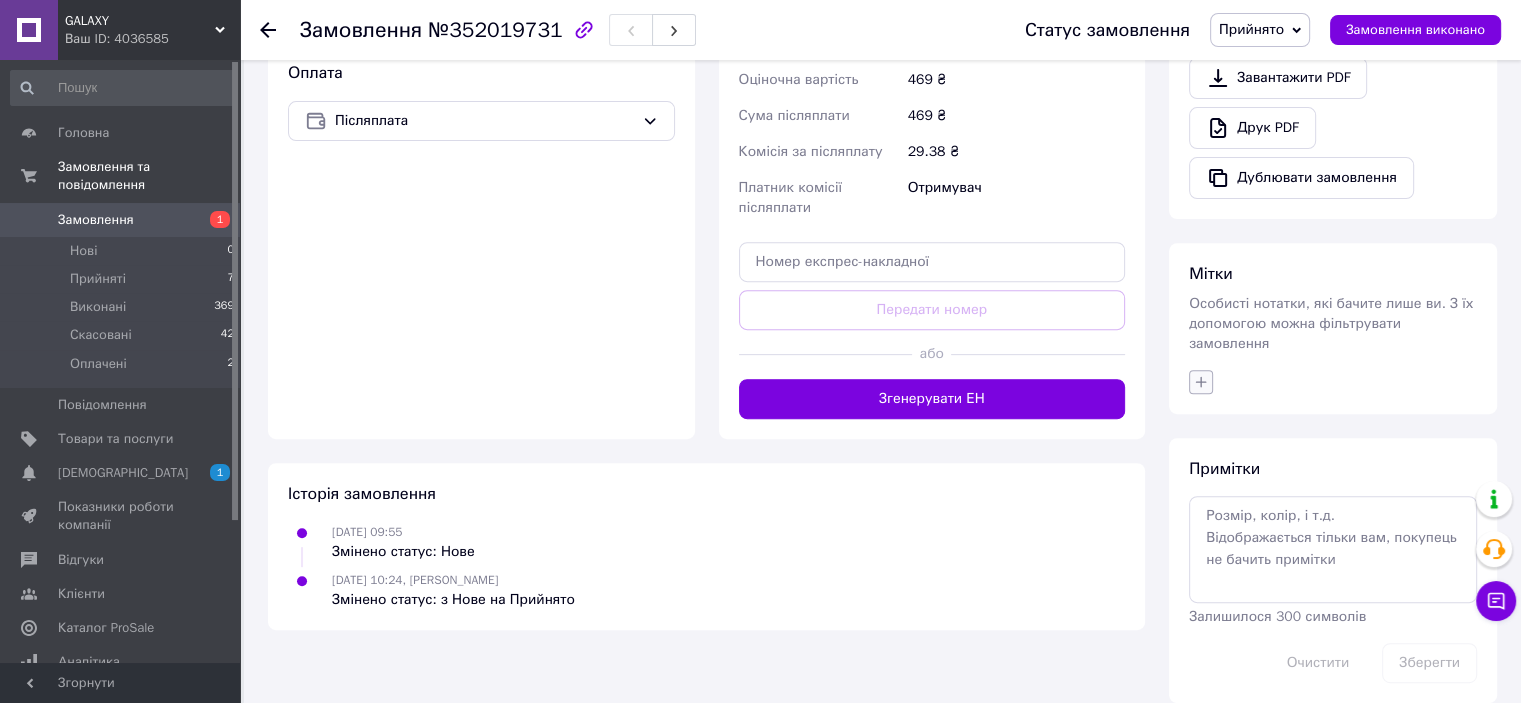 click 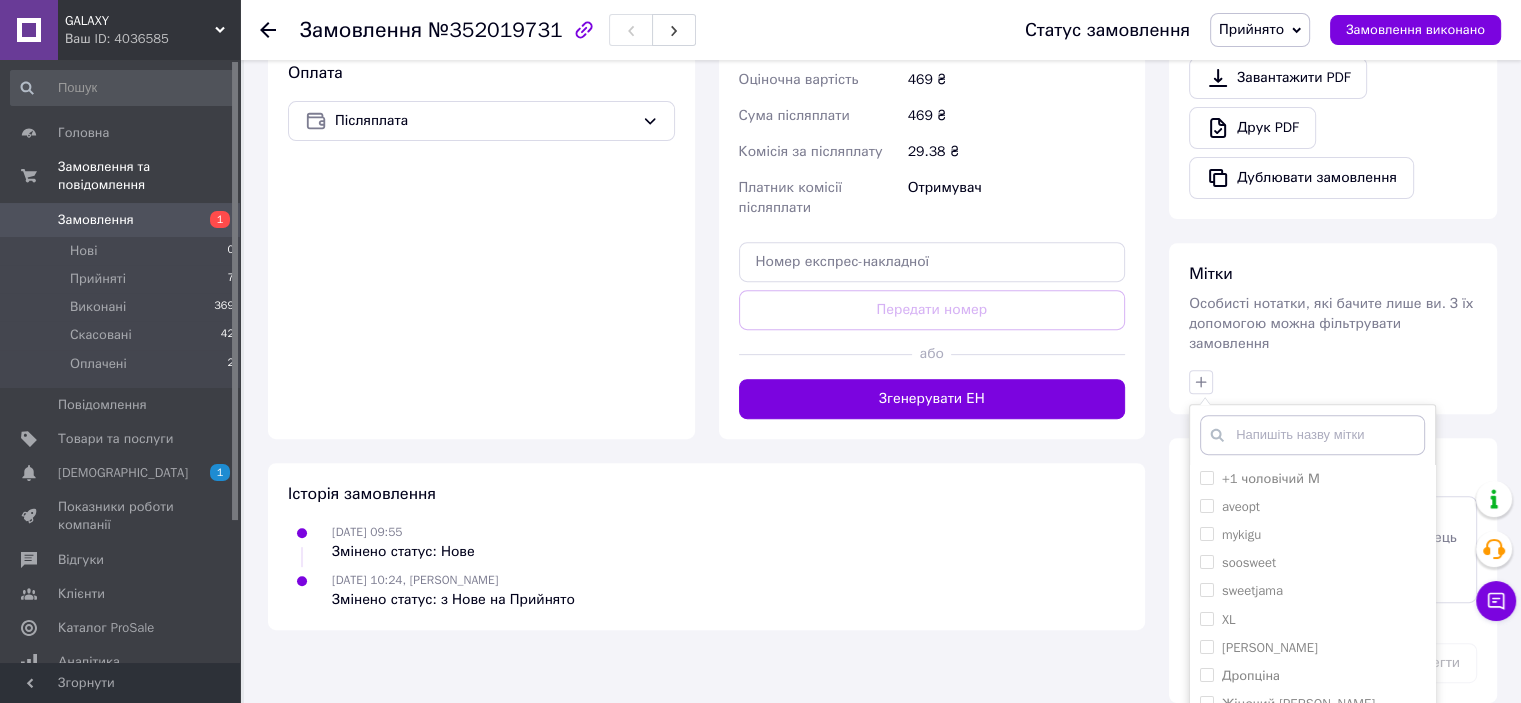 scroll, scrollTop: 832, scrollLeft: 0, axis: vertical 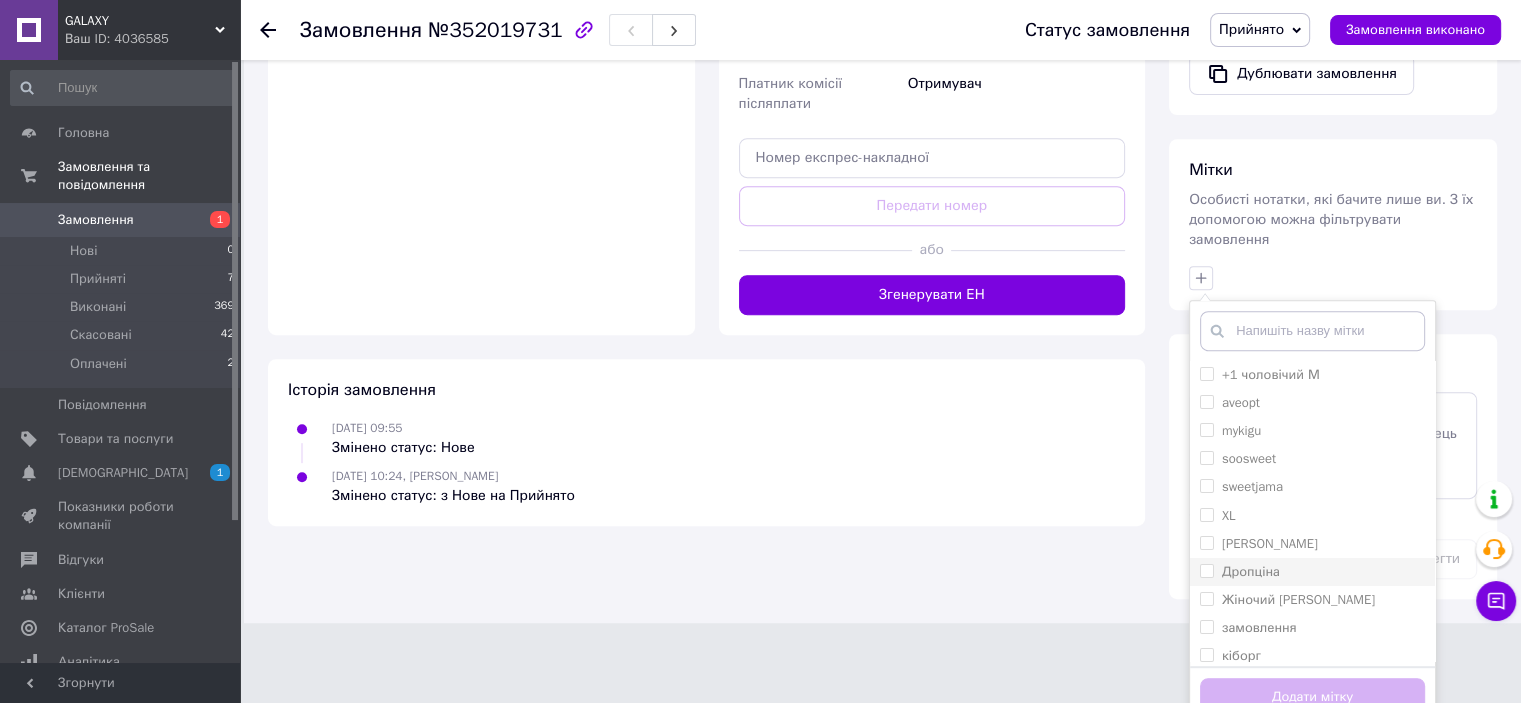 click on "Дропціна" at bounding box center (1251, 571) 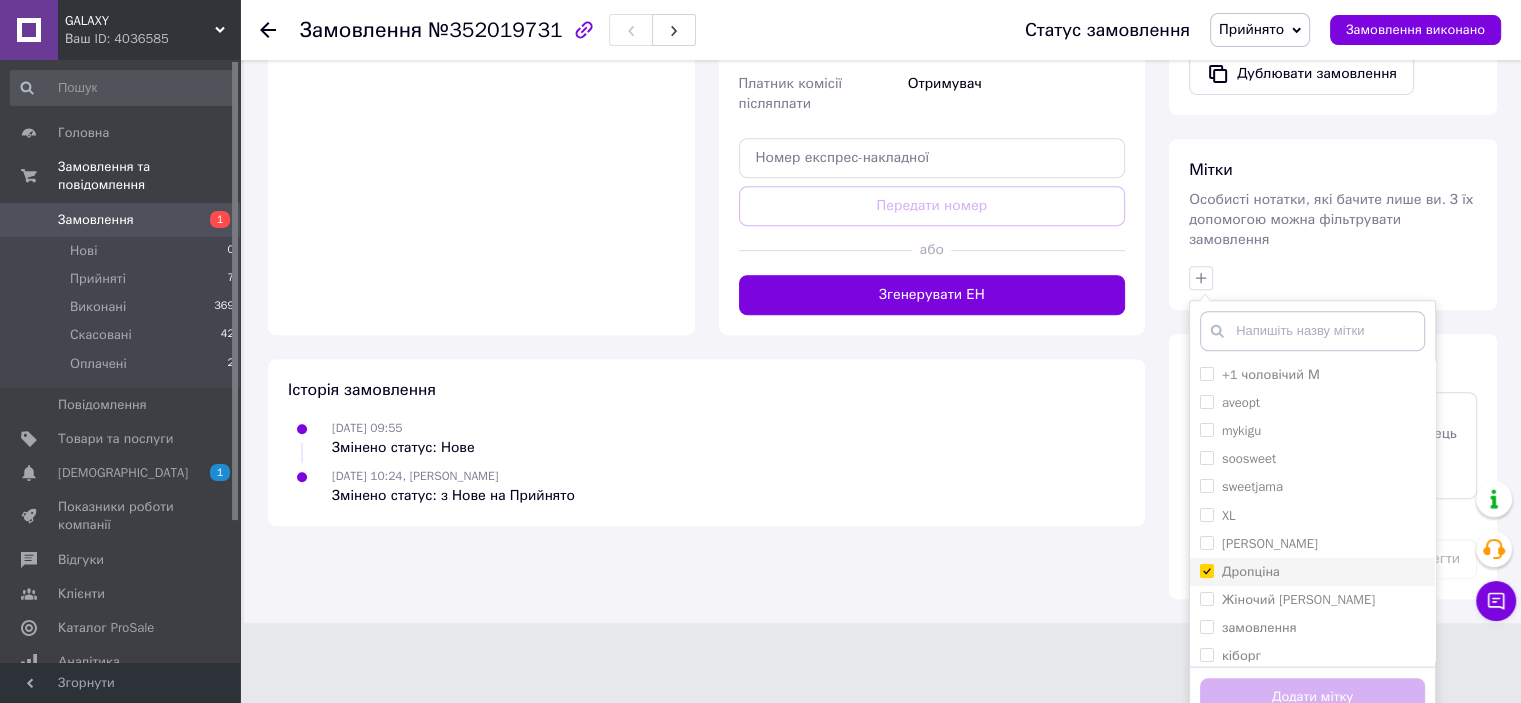 checkbox on "true" 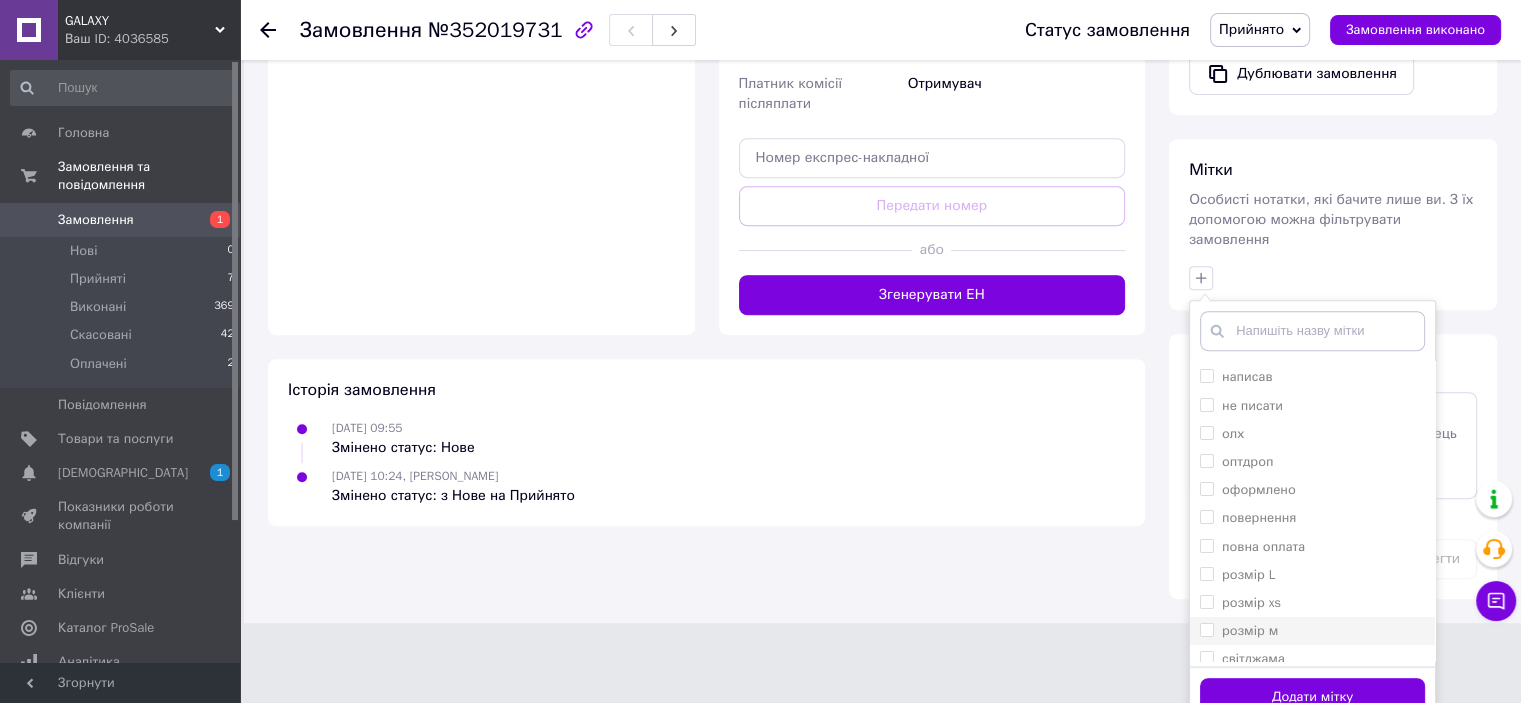 scroll, scrollTop: 387, scrollLeft: 0, axis: vertical 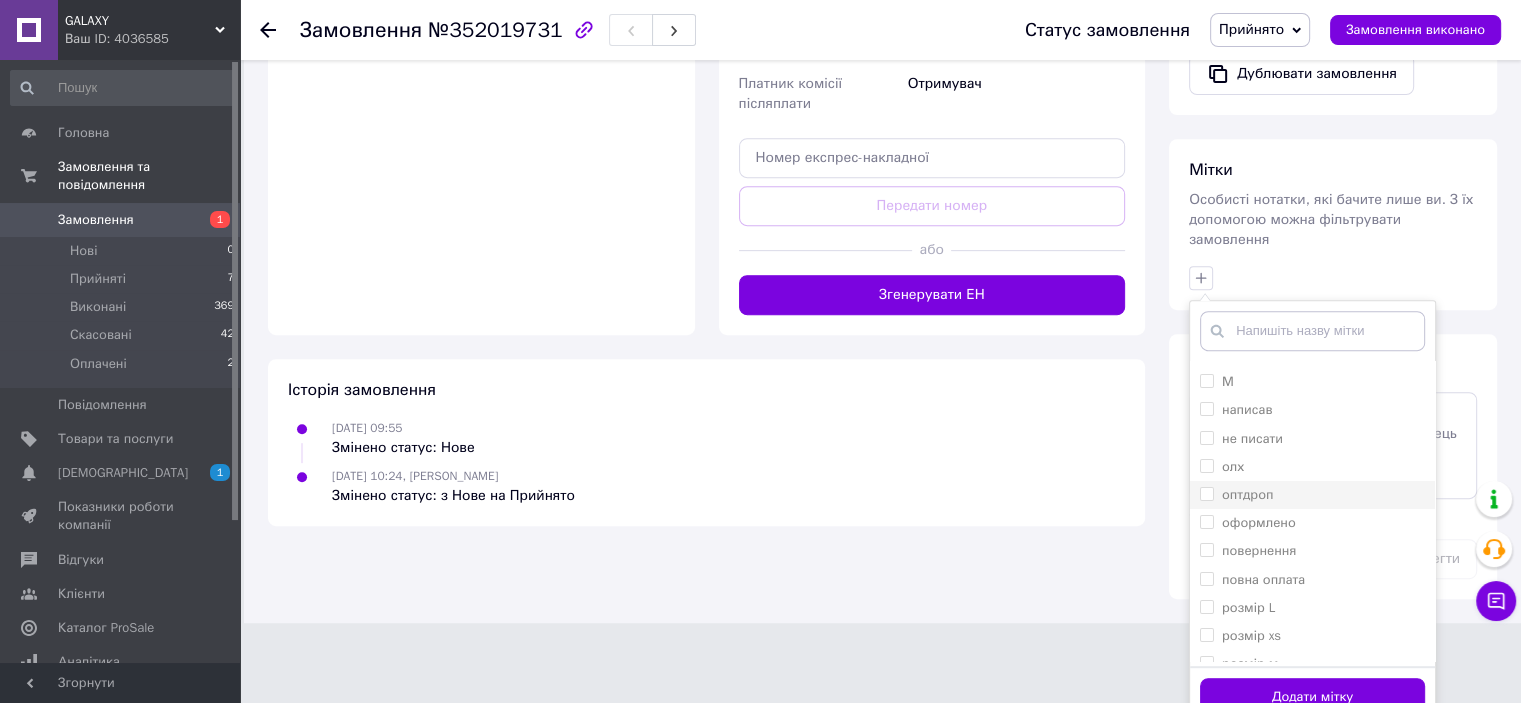 click on "оптдроп" at bounding box center [1247, 494] 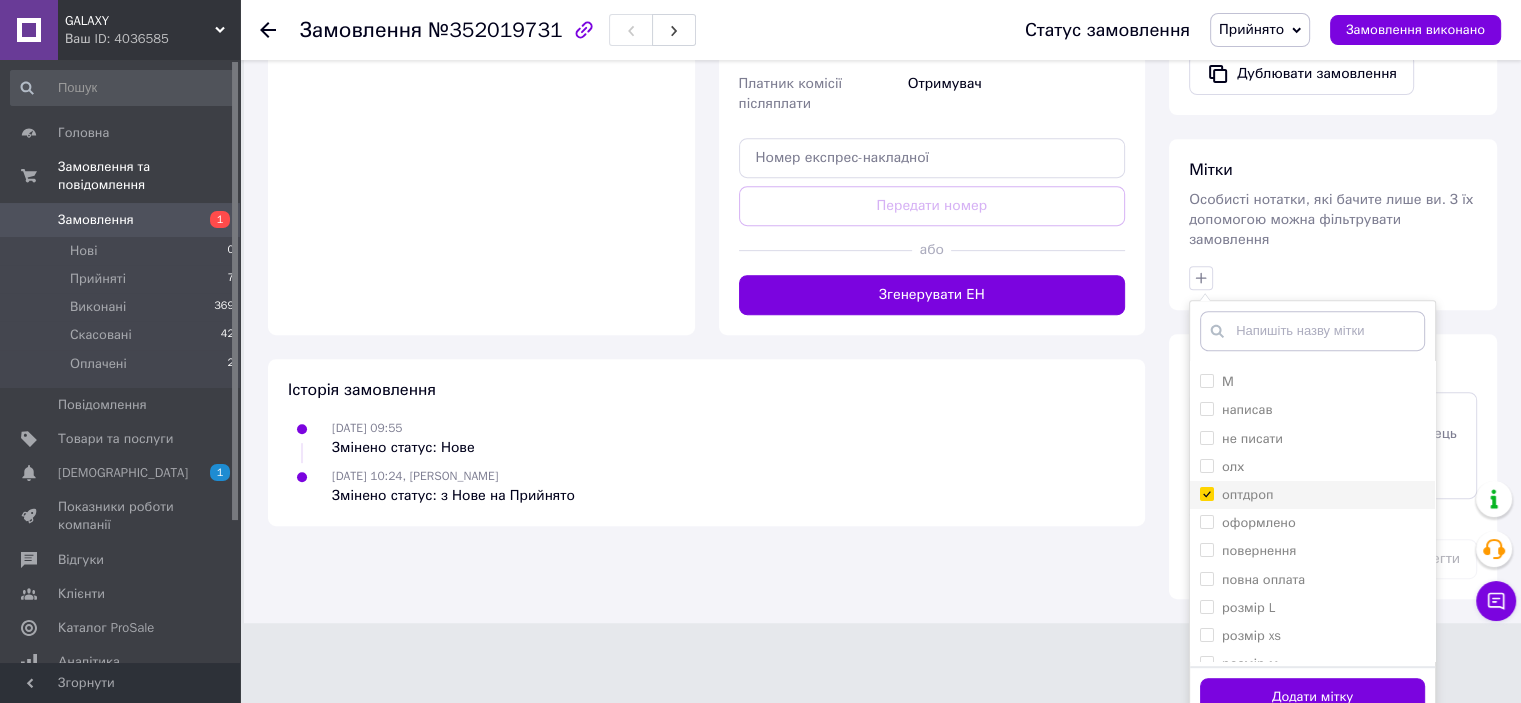 checkbox on "true" 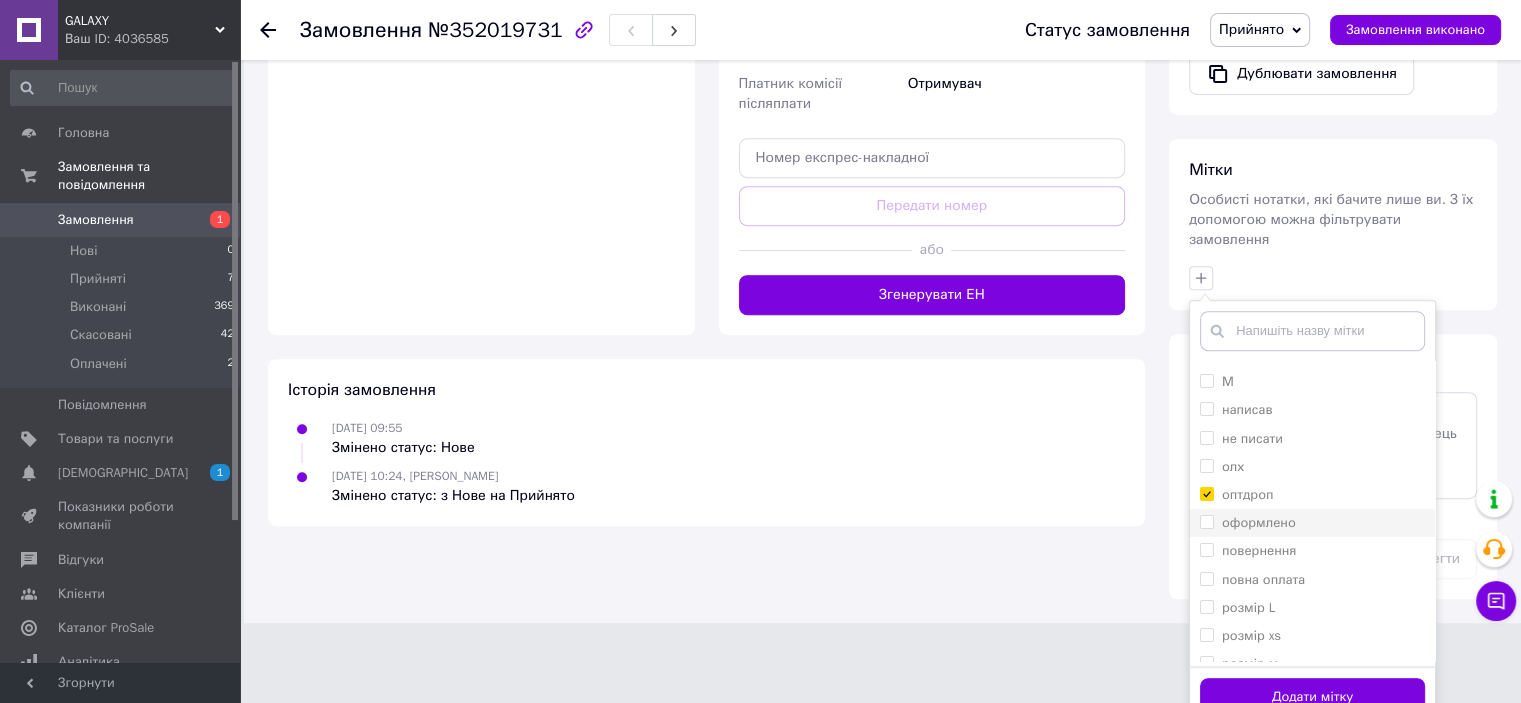 click on "оформлено" at bounding box center [1259, 522] 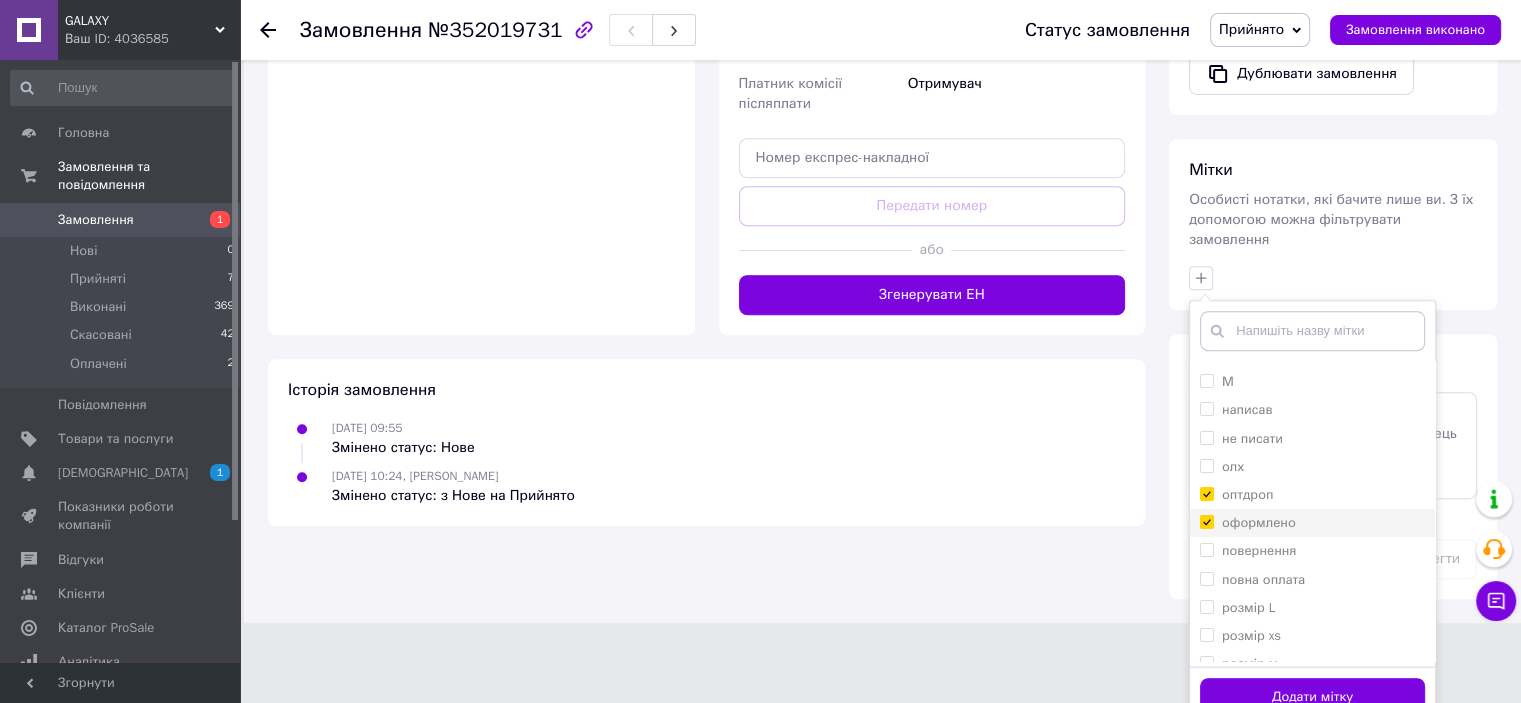 checkbox on "true" 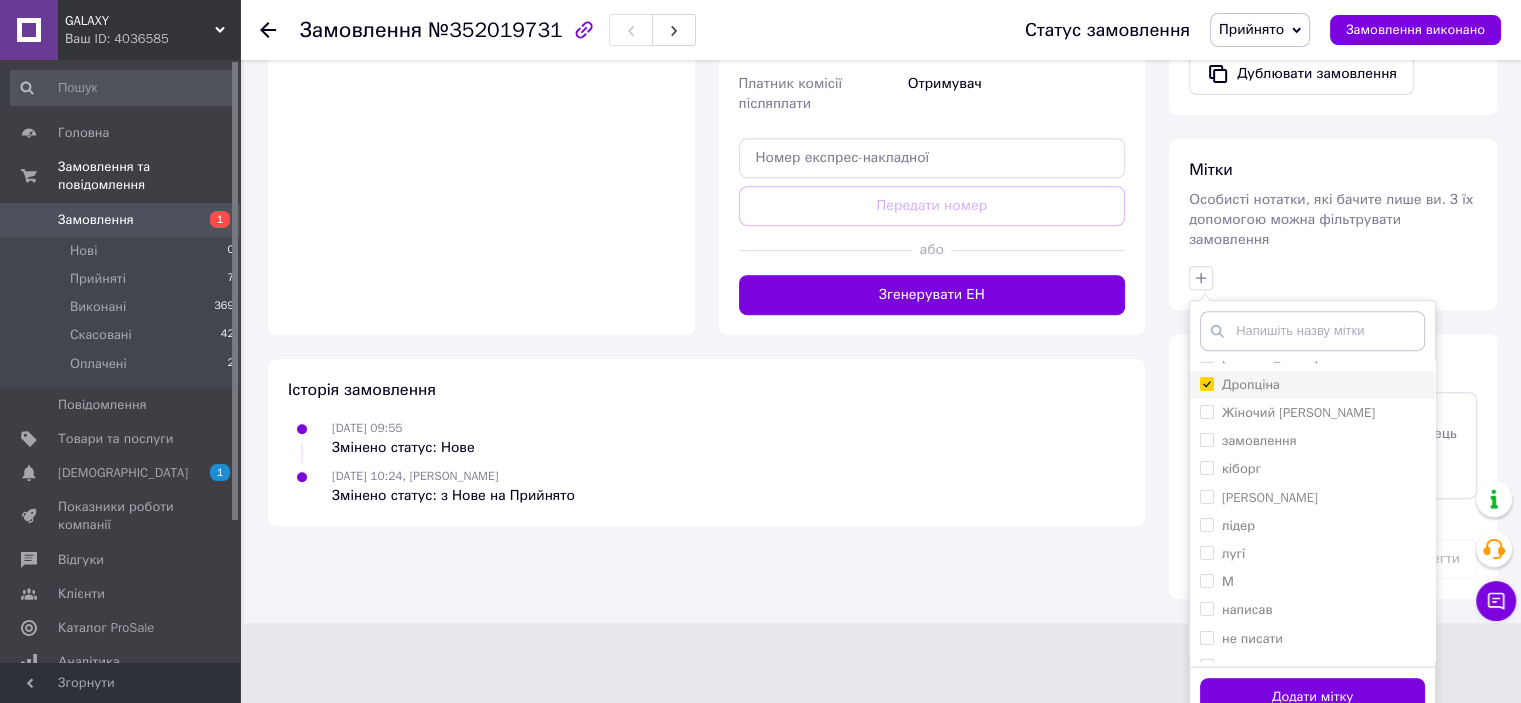 click on "Дропціна" at bounding box center (1251, 384) 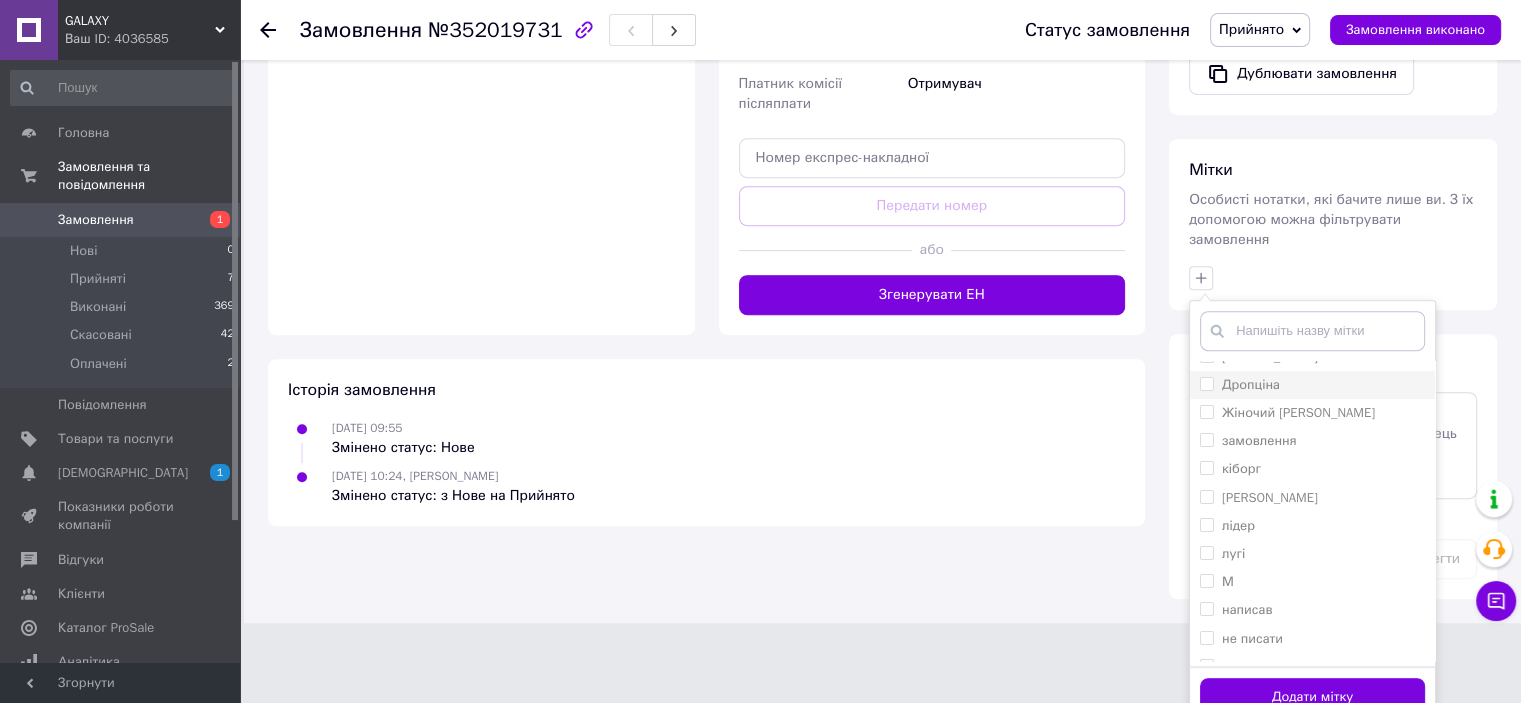 checkbox on "false" 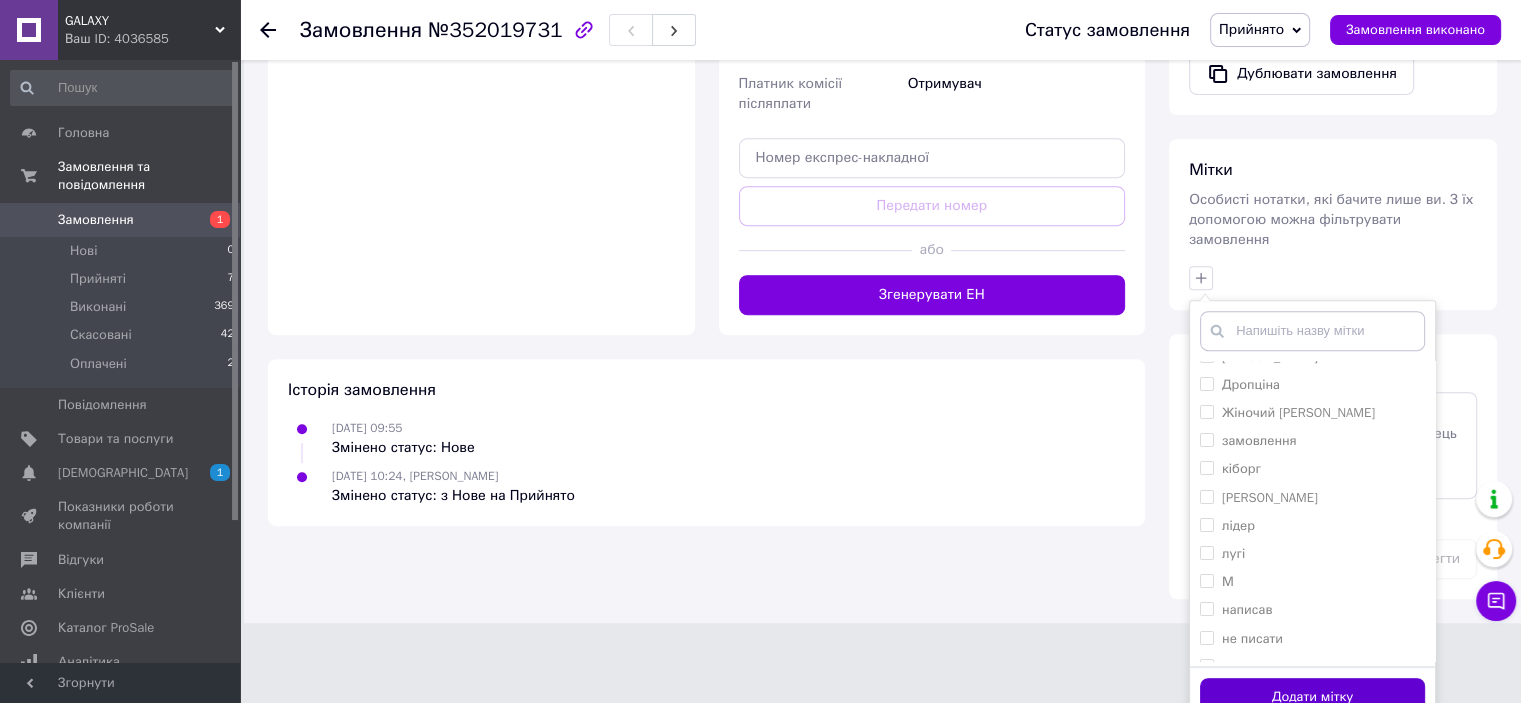click on "Додати мітку" at bounding box center (1312, 697) 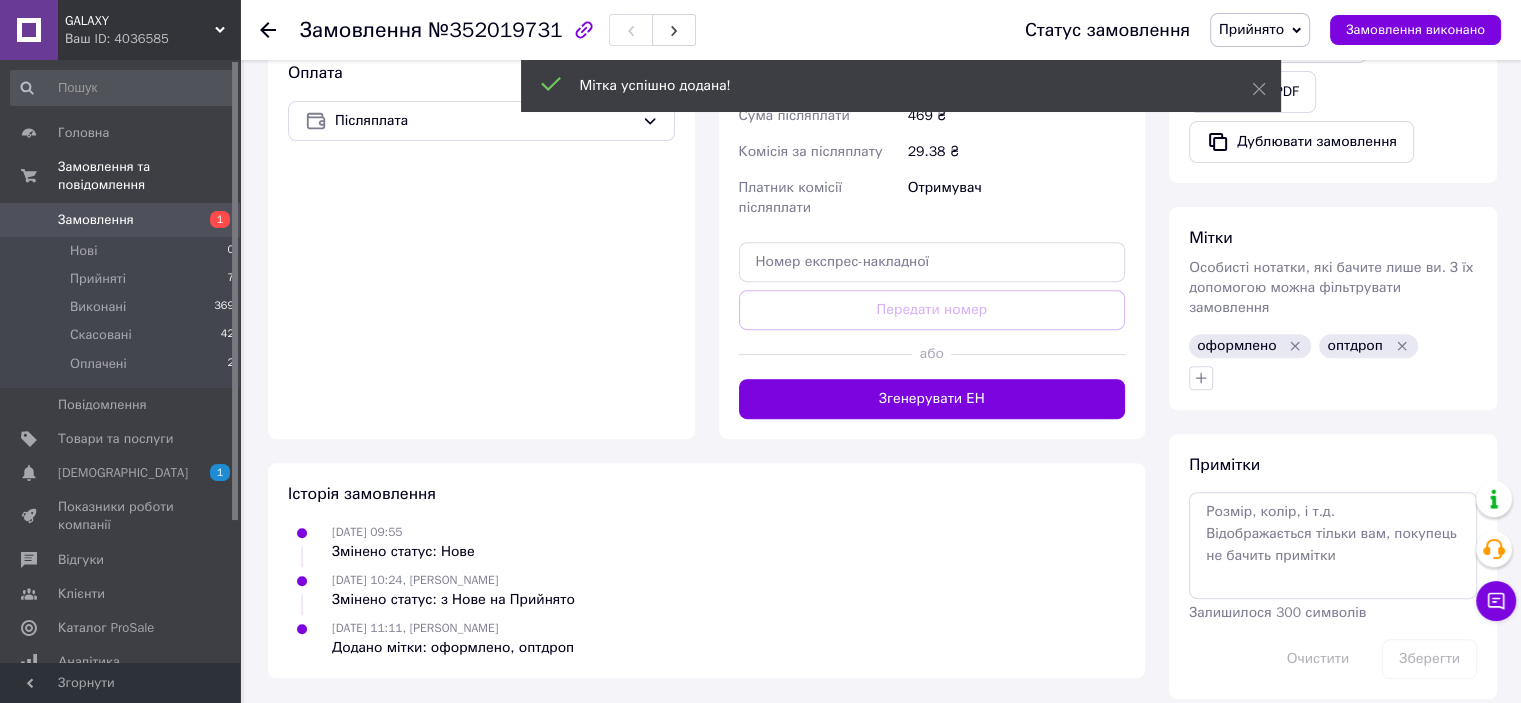 scroll, scrollTop: 725, scrollLeft: 0, axis: vertical 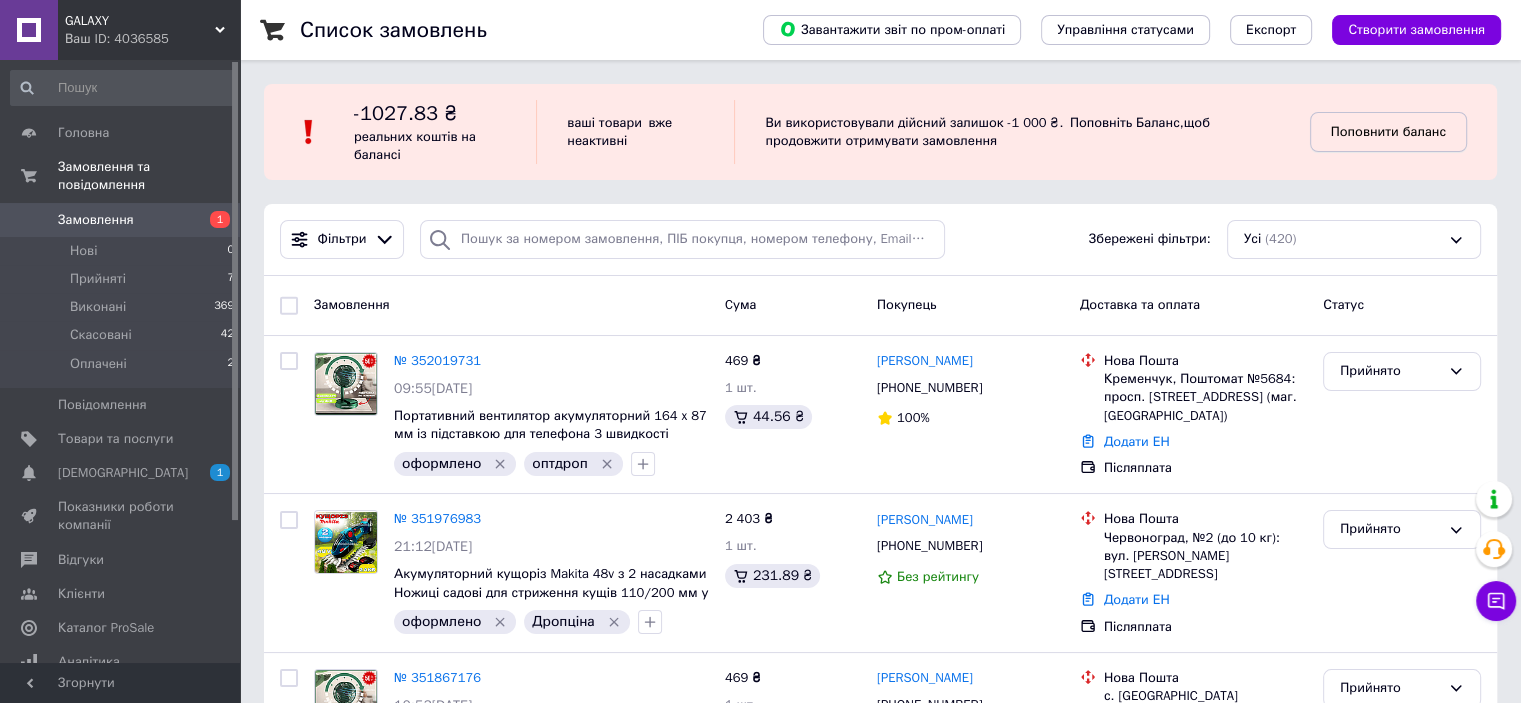 click on "Поповнити баланс" at bounding box center [1388, 131] 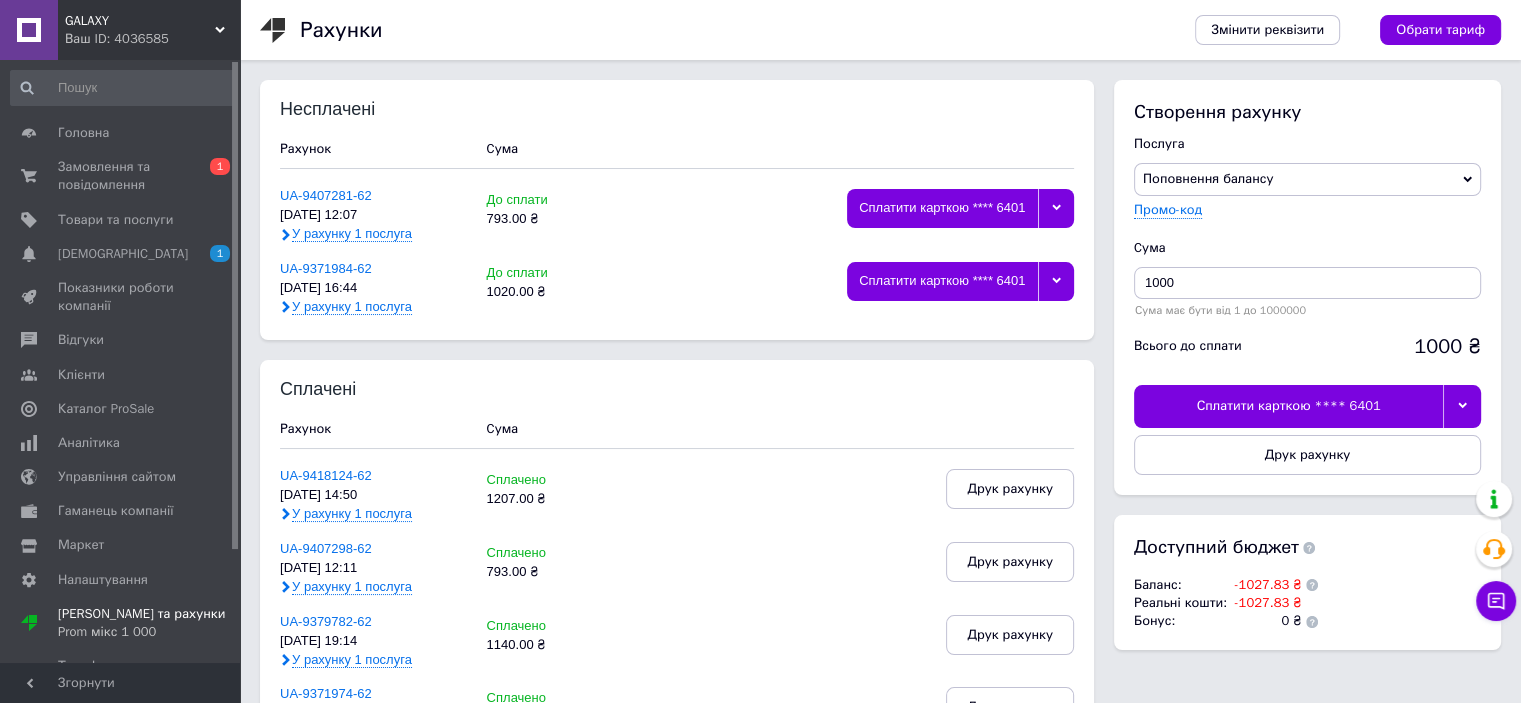 click at bounding box center (1462, 406) 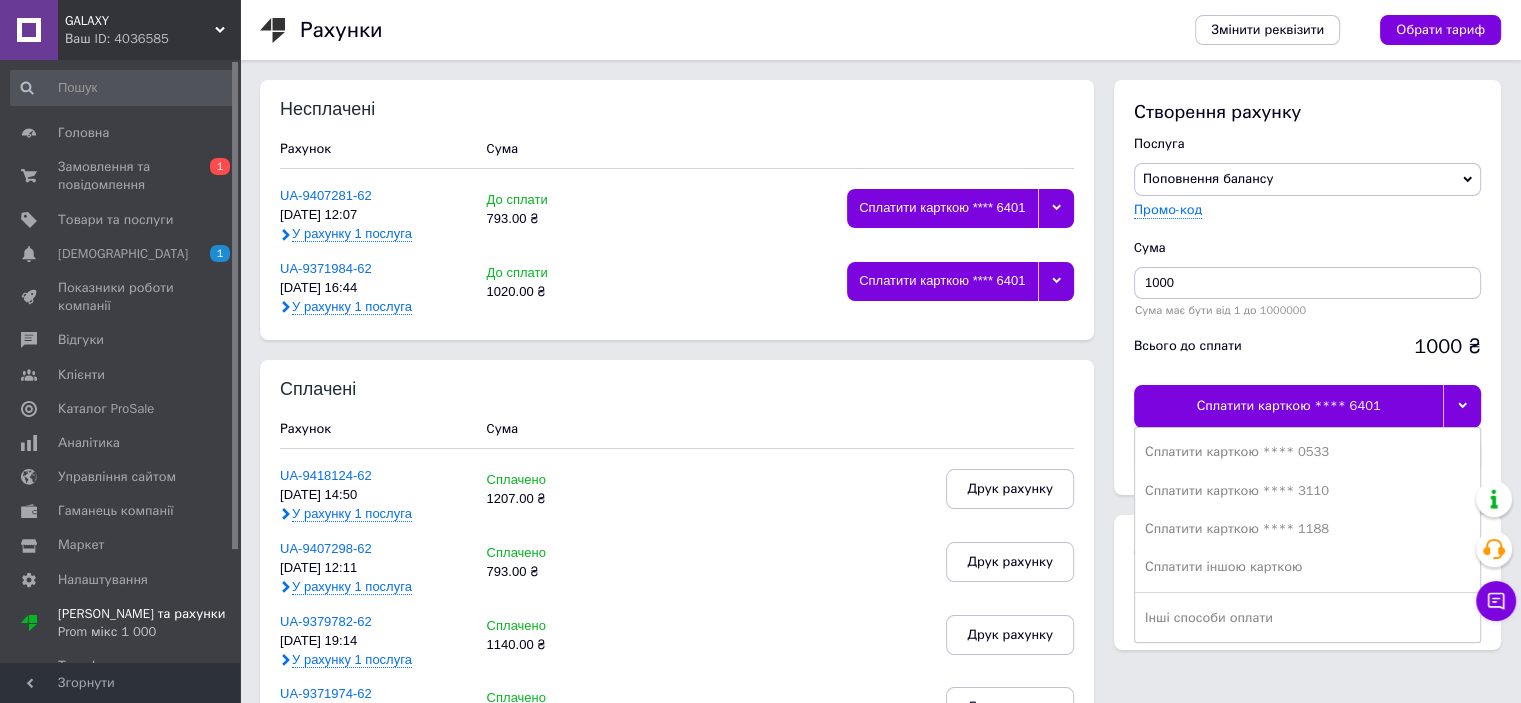 click on "Сплачені Рахунок Cума UA-9418124-62 [DATE] 14:50 У рахунку 1 послуга Сплачено 1207.00 ₴ Друк рахунку UA-9407298-62 [DATE] 12:11 У рахунку 1 послуга Сплачено 793.00 ₴ Друк рахунку UA-9379782-62 [DATE] 19:14 У рахунку 1 послуга Сплачено 1140.00 ₴ Друк рахунку UA-9371974-62 [DATE] 16:43 У рахунку 1 послуга Сплачено 1020.00 ₴ Друк рахунку UA-9361168-62 [DATE] 10:05 У рахунку 1 послуга Сплачено 780.00 ₴ Друк рахунку UA-9332511-62 [DATE] 10:26 У рахунку 1 послуга Сплачено 1067.00 ₴ Друк рахунку UA-9313482-62 [DATE] 14:52 У рахунку 1 послуга Сплачено 820.00 ₴ Друк рахунку UA-9293441-62 [DATE] 11:48 У рахунку 1 послуга Сплачено 1201.00 ₴ Друк рахунку UA-9265010-62 [DATE] 09:45 875.00 ₴" at bounding box center (677, 1145) 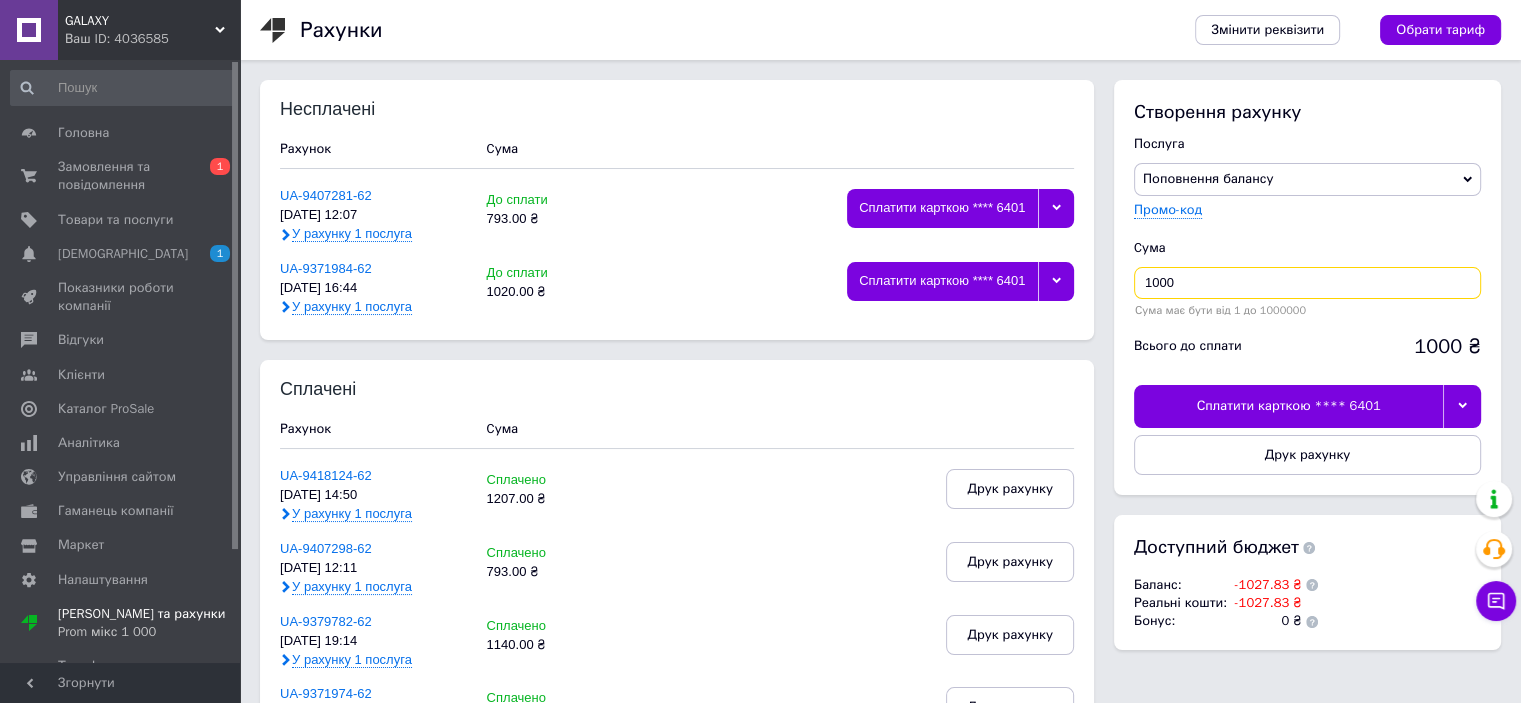 click on "1000" at bounding box center (1307, 283) 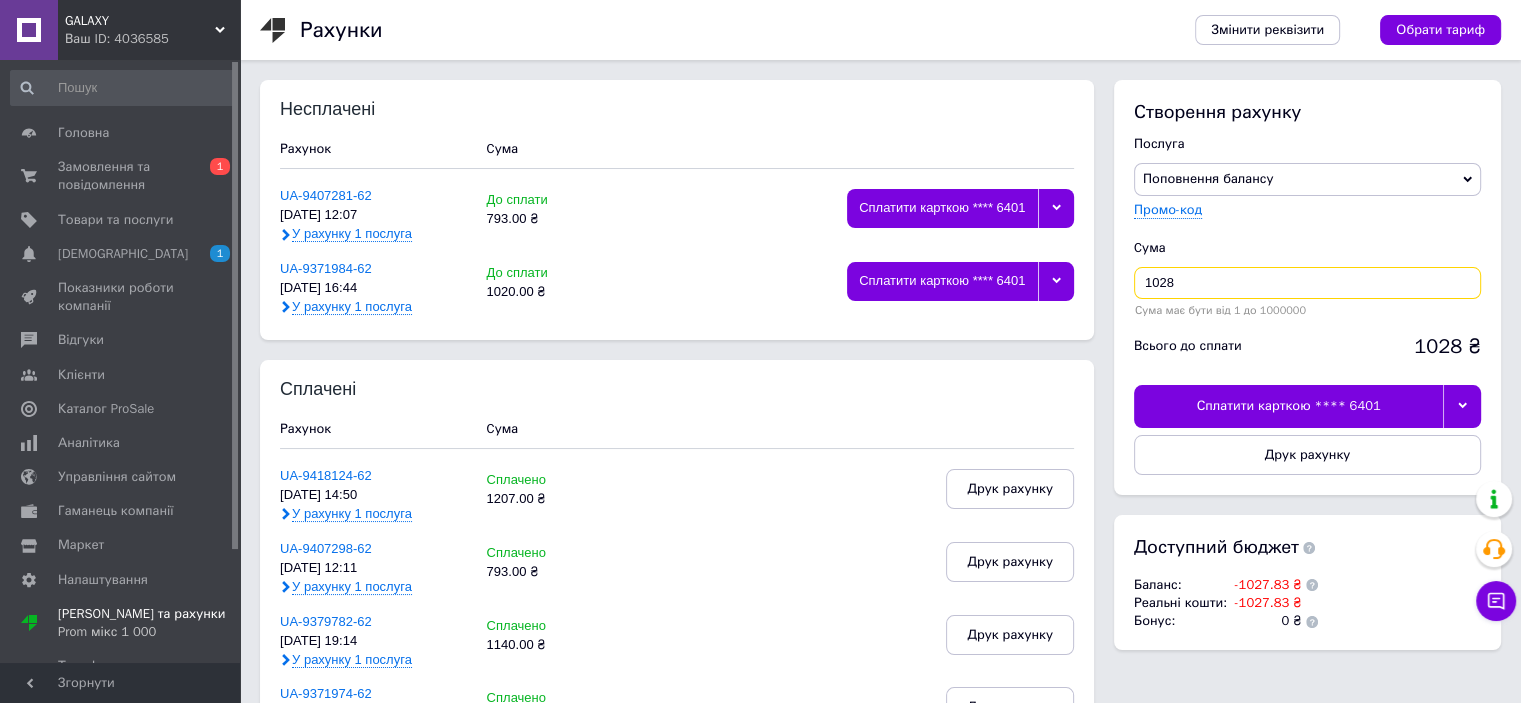 type on "1028" 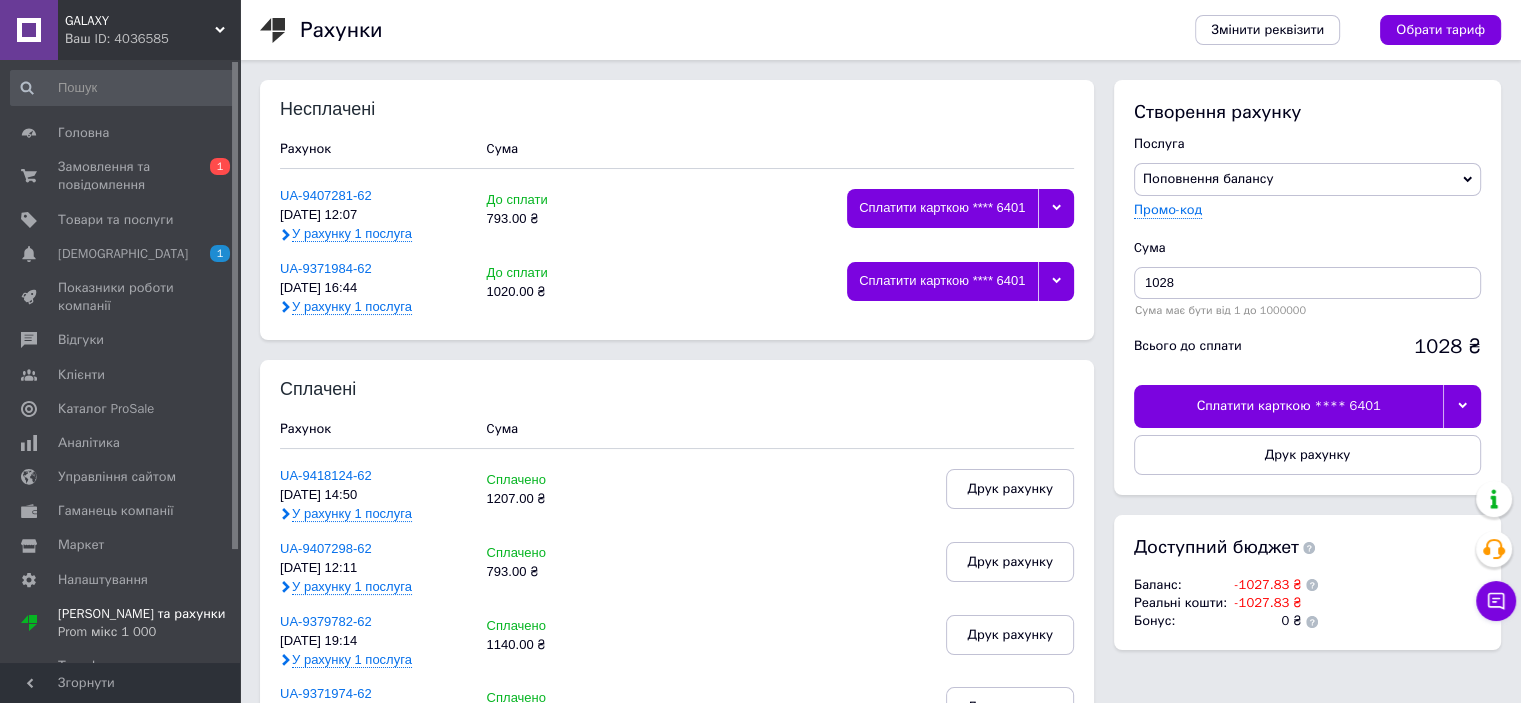 click 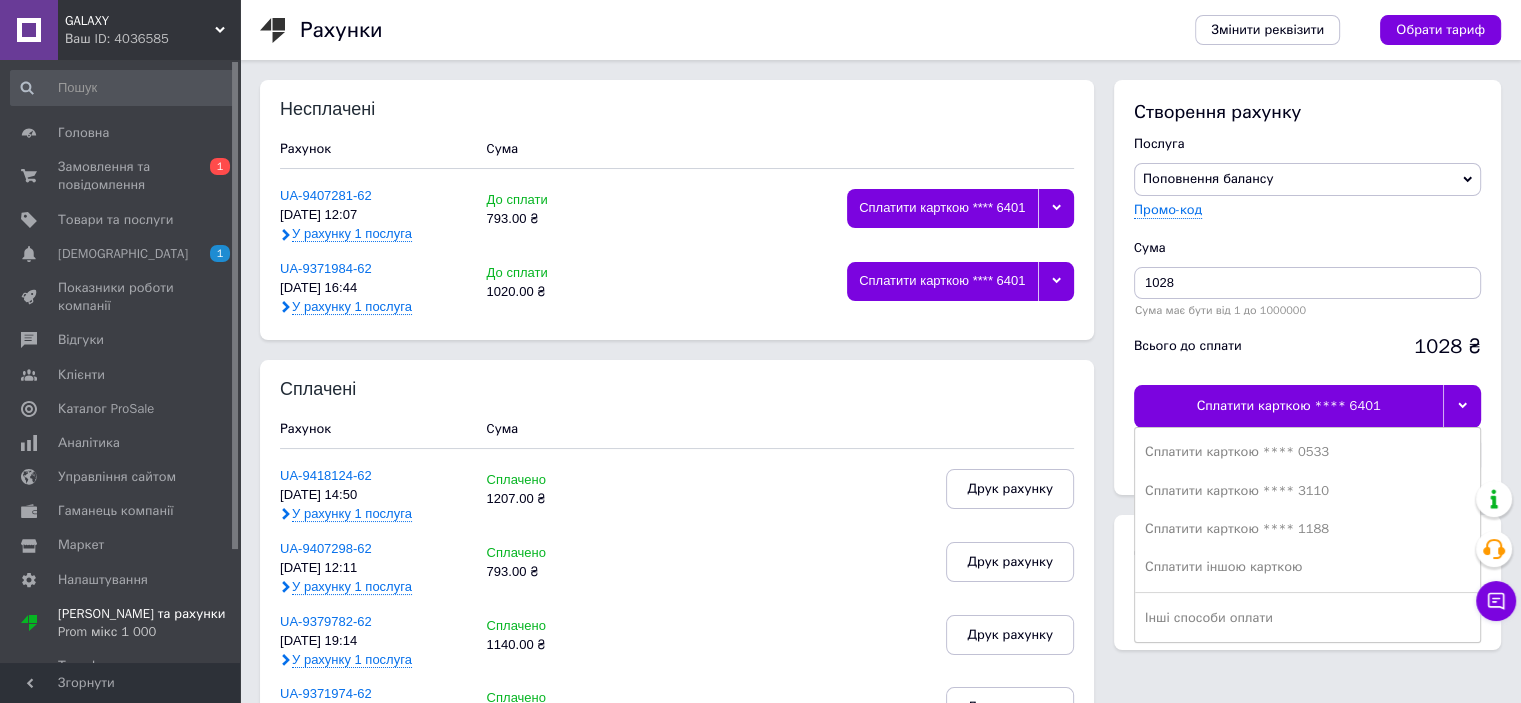 click on "Всього до сплати 1028   ₴" at bounding box center (1307, 351) 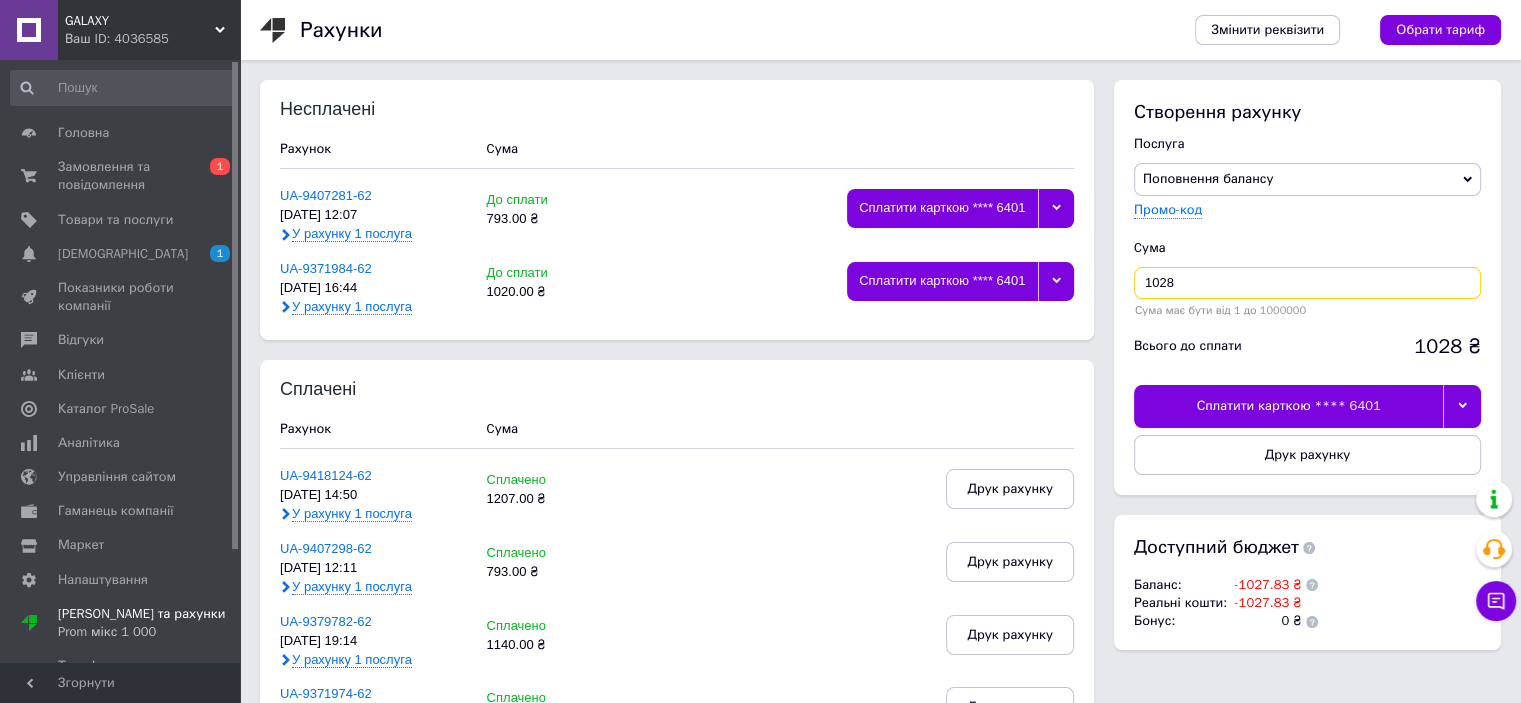 click on "1028" at bounding box center (1307, 283) 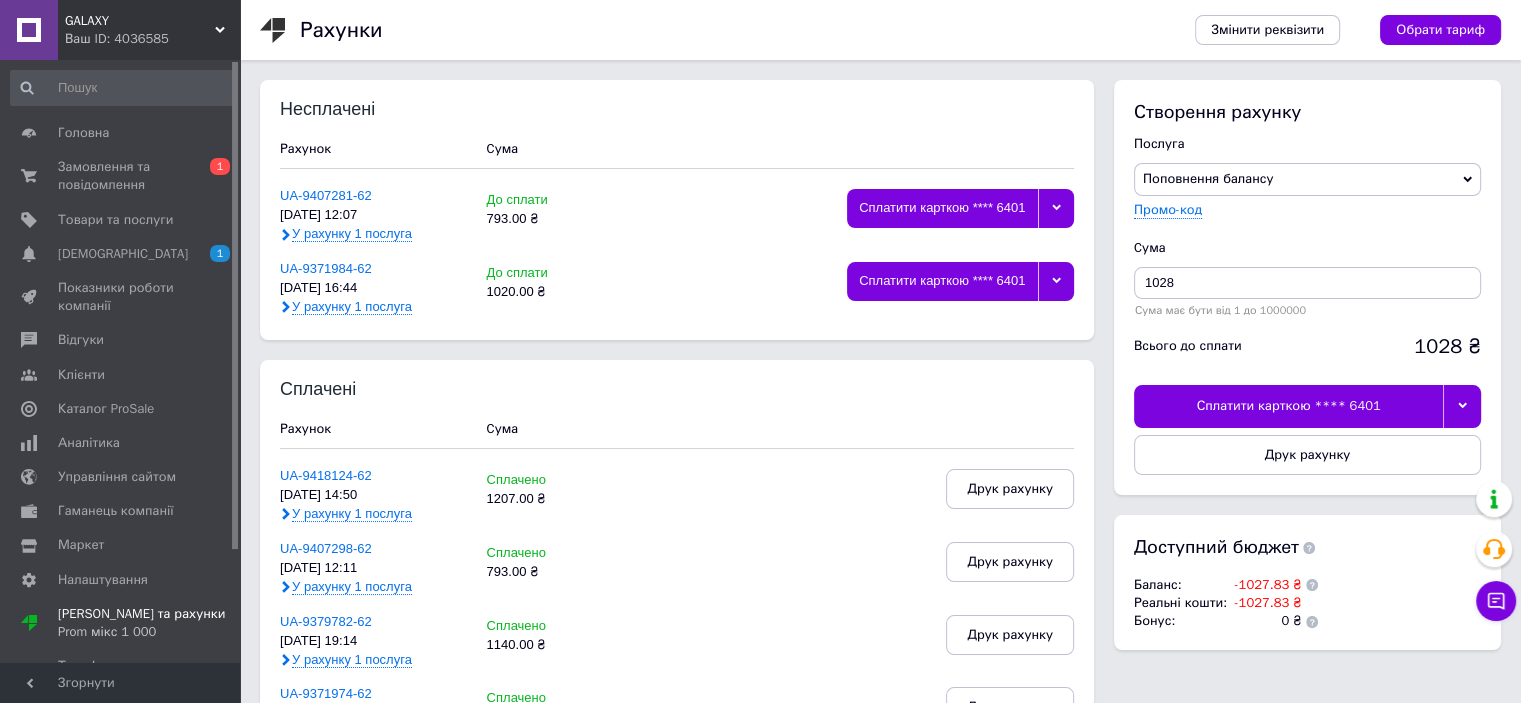 click at bounding box center (1462, 406) 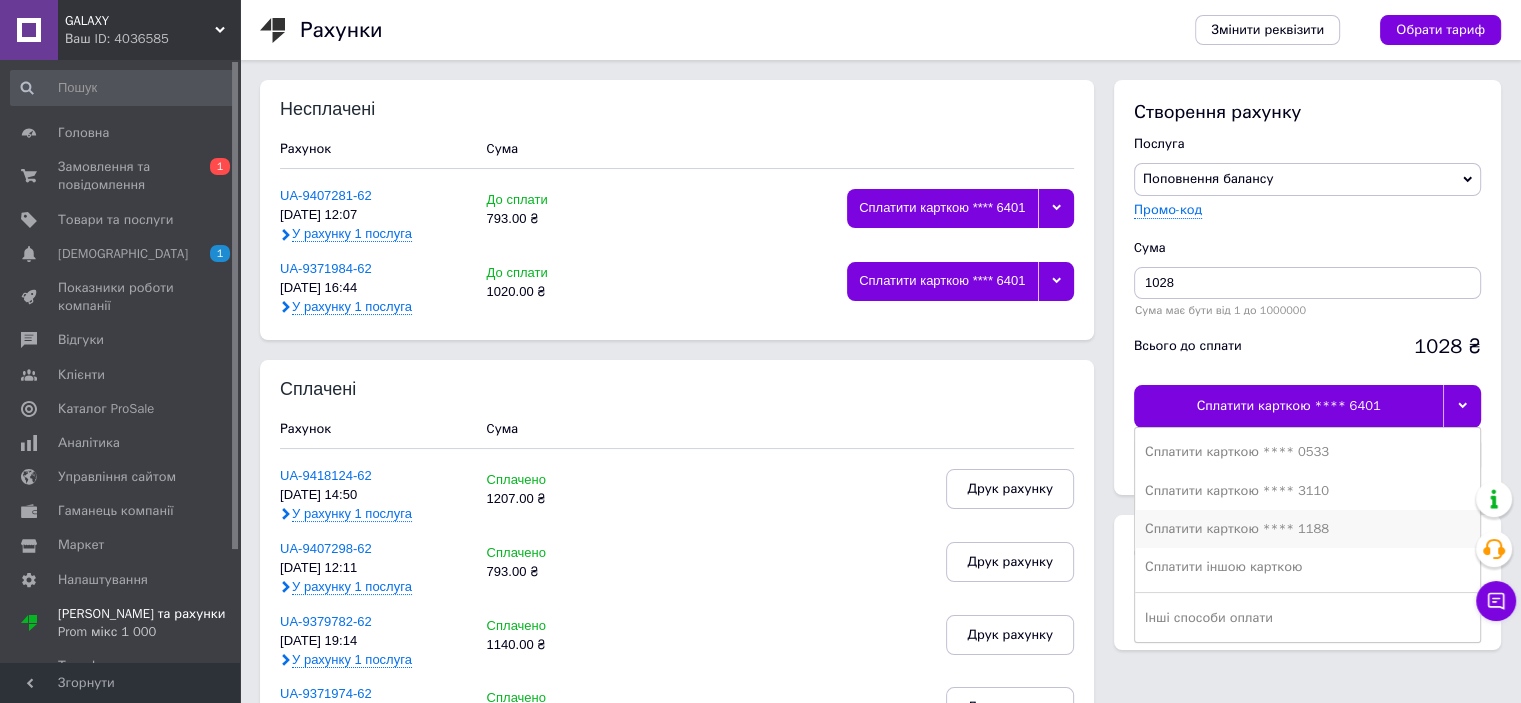 click on "Сплатити карткою  **** 1188" at bounding box center (1307, 529) 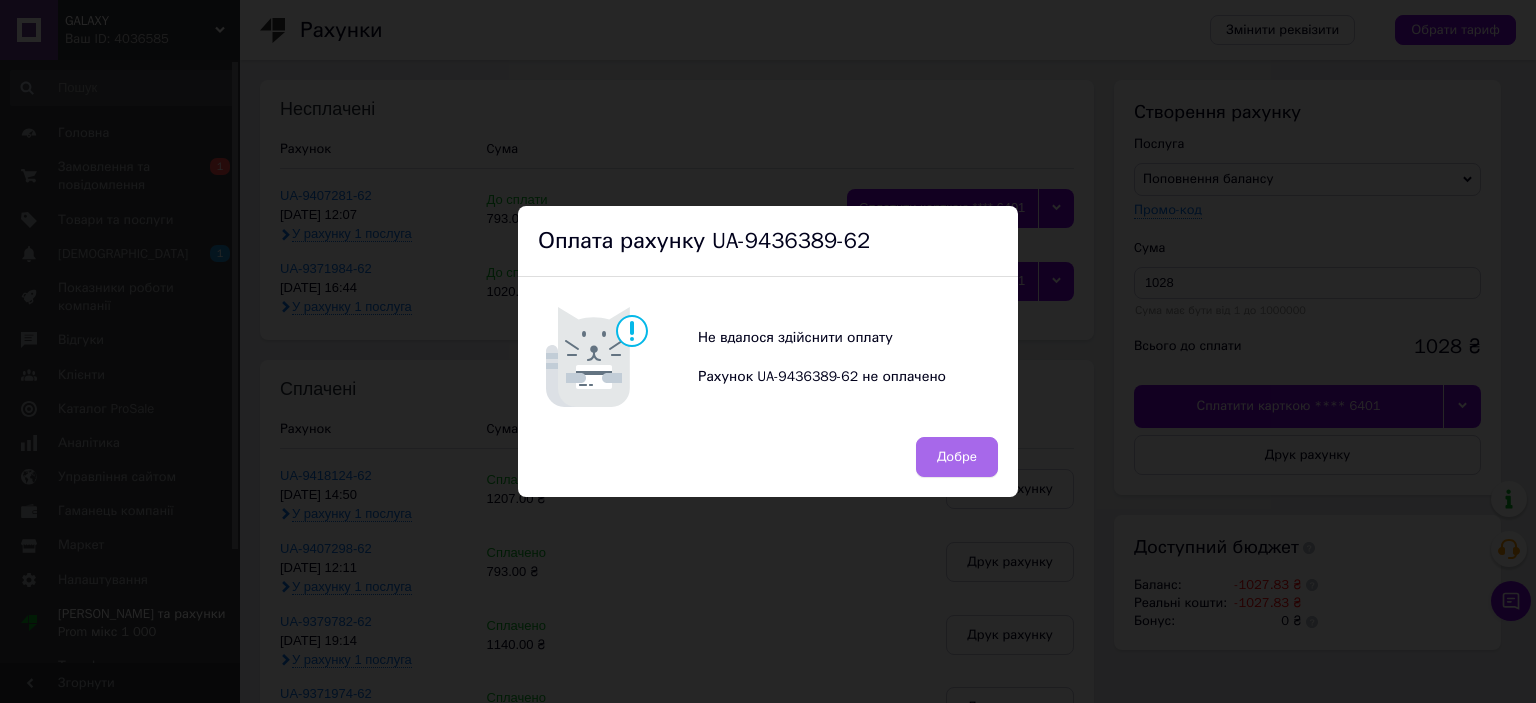 click on "Добре" at bounding box center (957, 457) 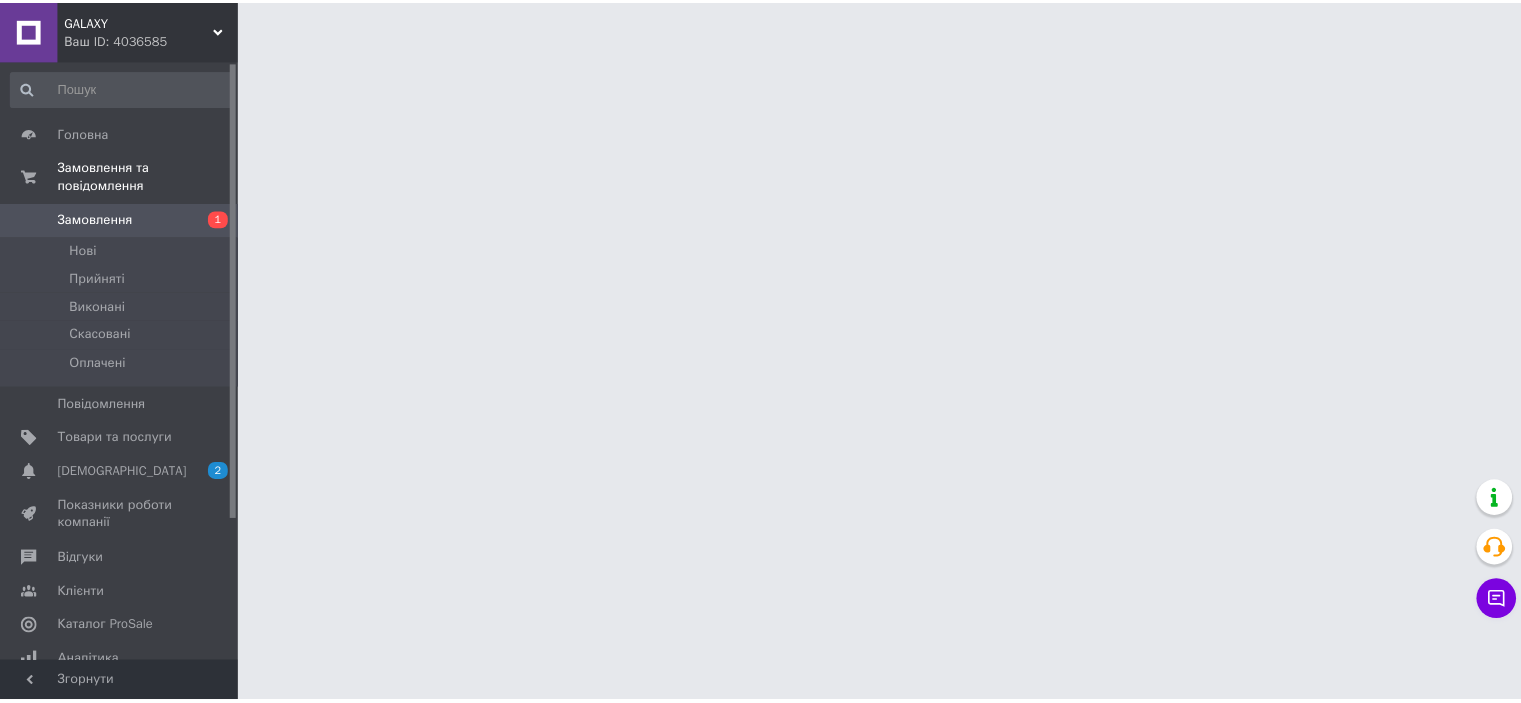 scroll, scrollTop: 0, scrollLeft: 0, axis: both 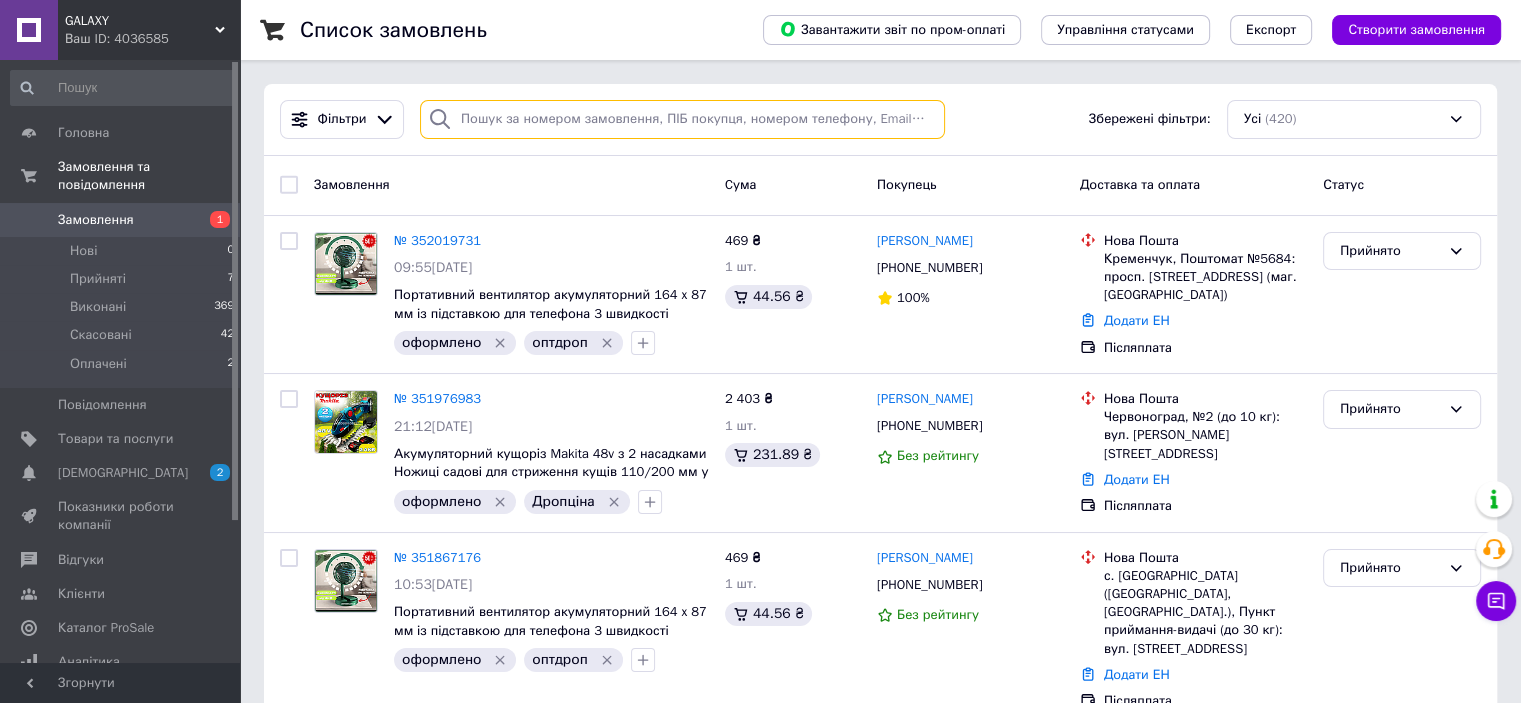 click at bounding box center [682, 119] 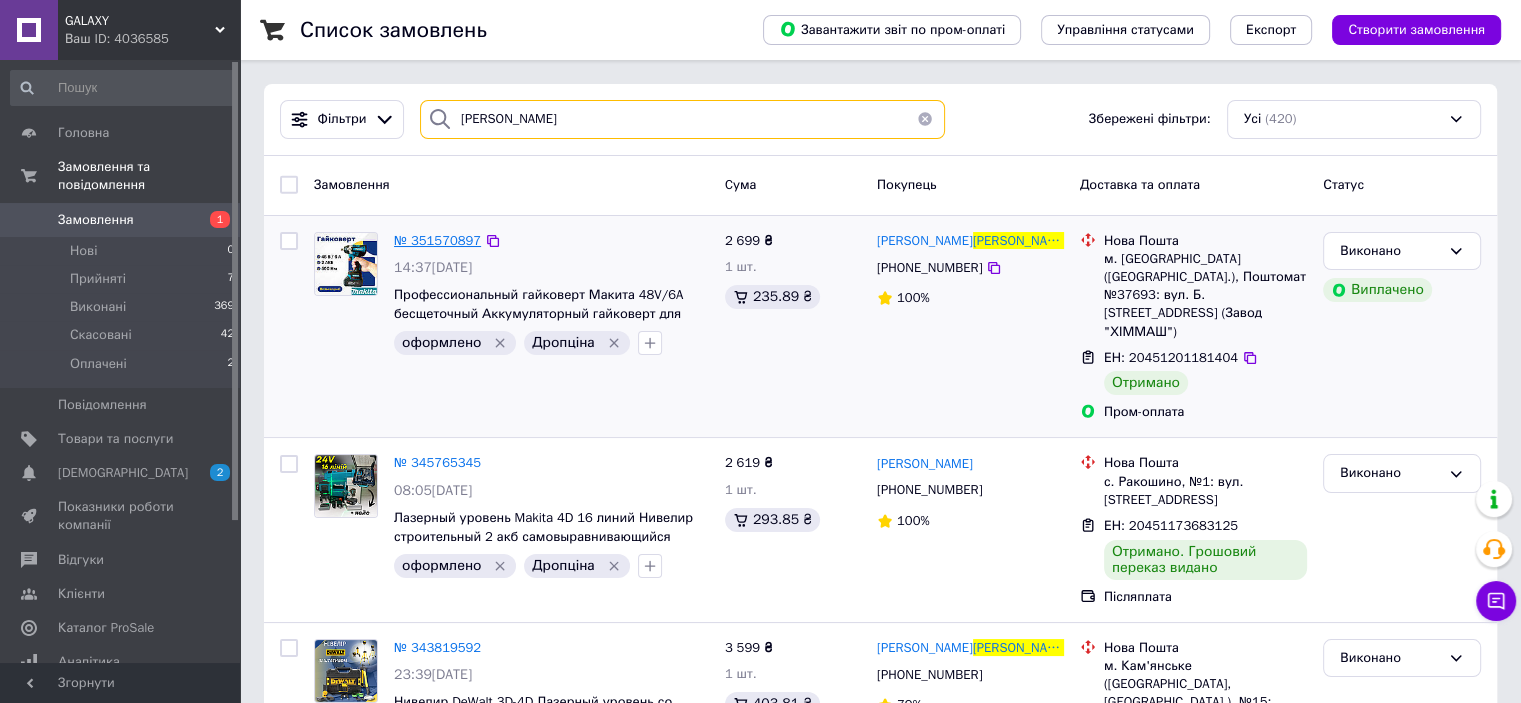 type on "[PERSON_NAME]" 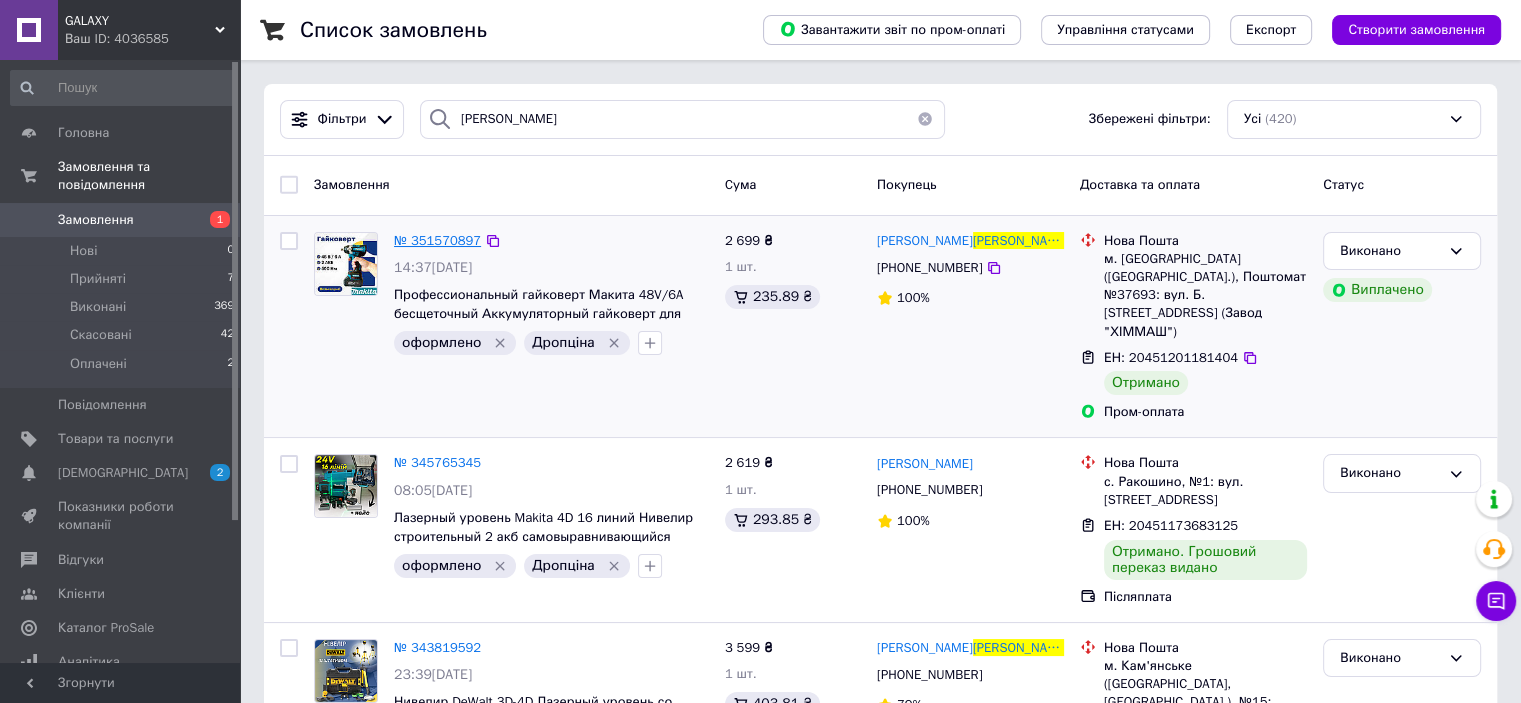 click on "№ 351570897" at bounding box center [437, 240] 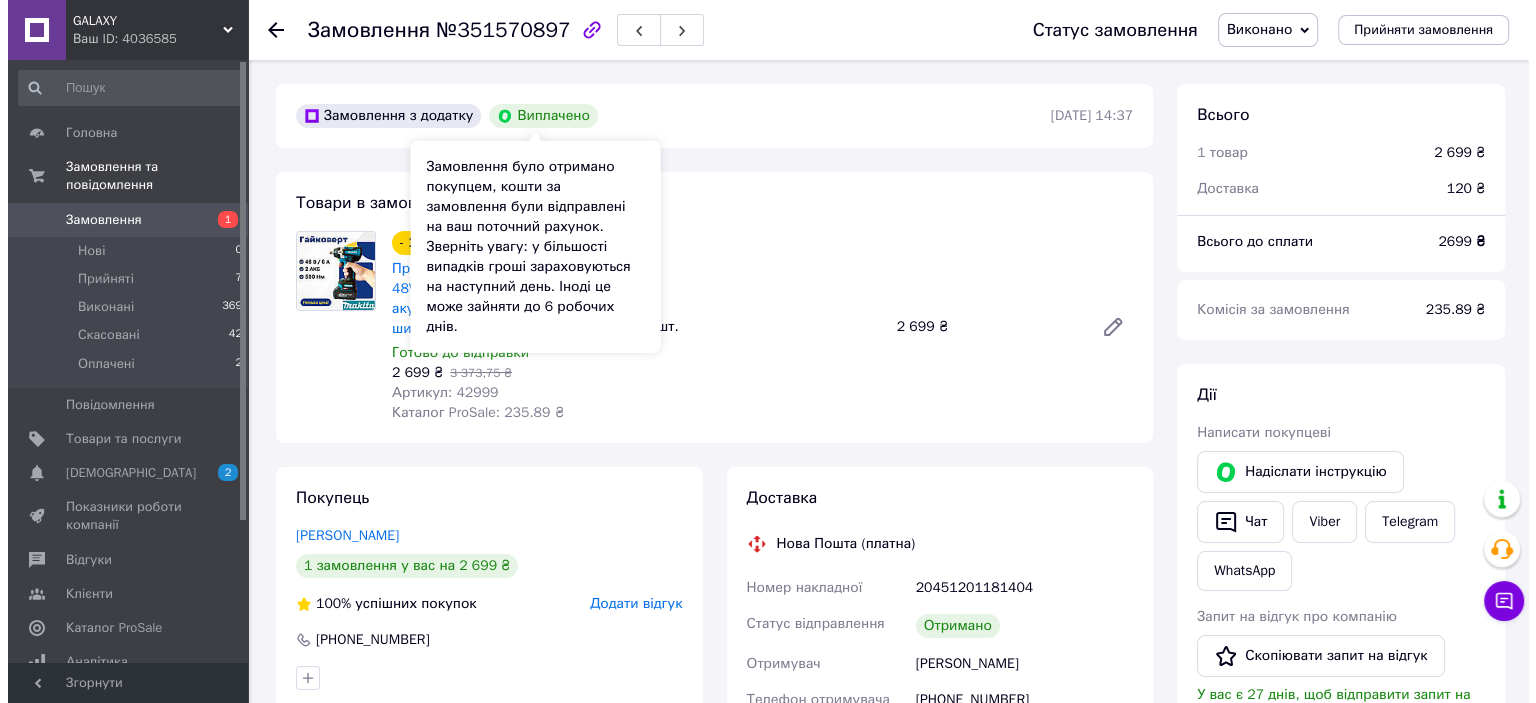 scroll, scrollTop: 117, scrollLeft: 0, axis: vertical 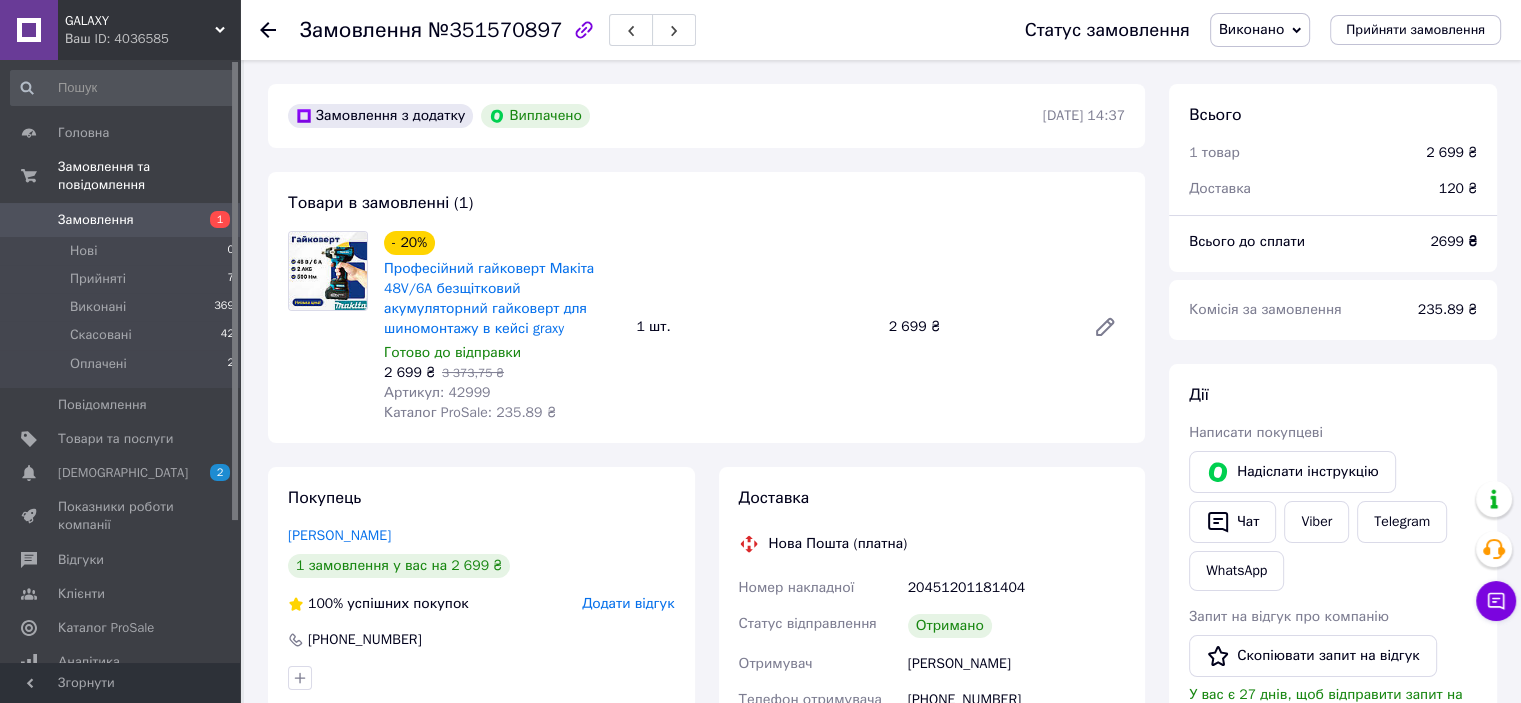 click on "№351570897" at bounding box center (495, 30) 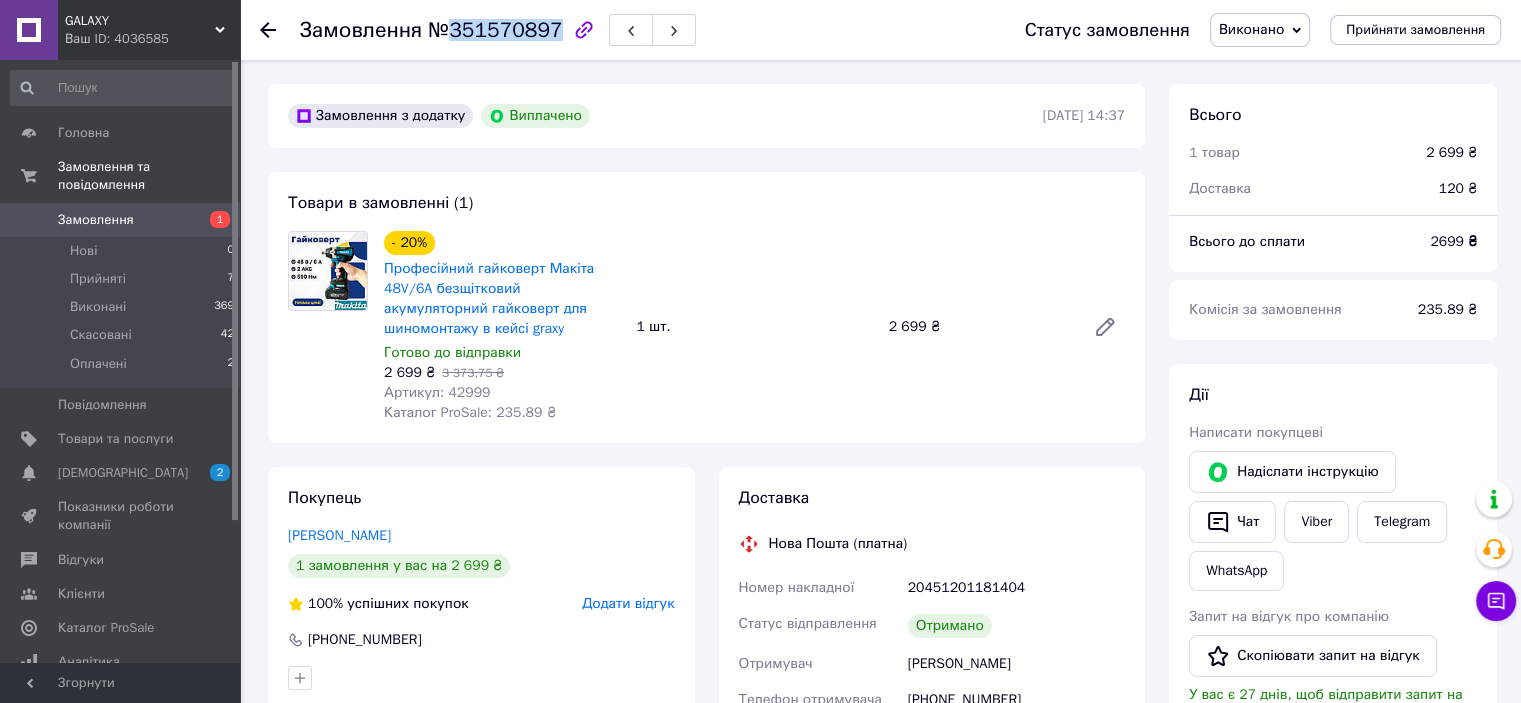 click on "№351570897" at bounding box center (495, 30) 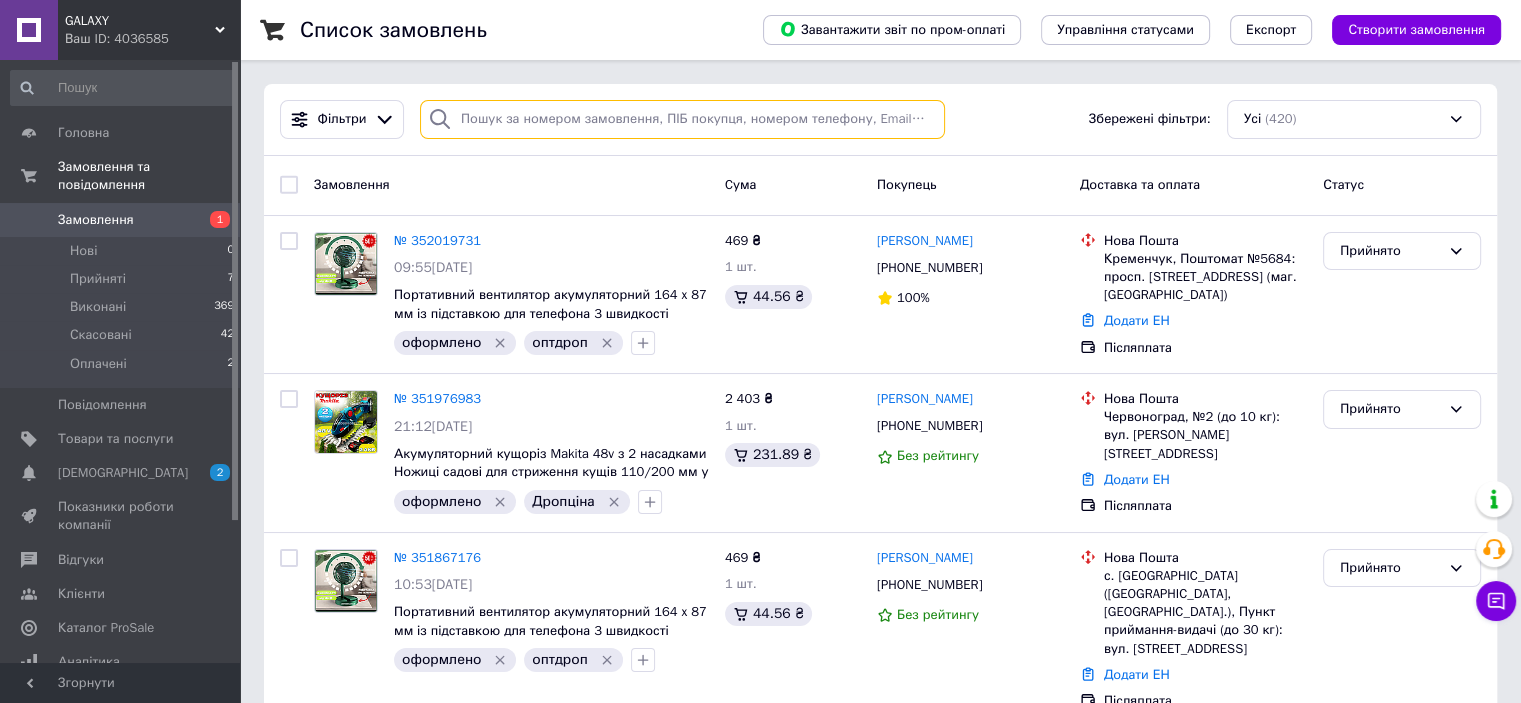click at bounding box center [682, 119] 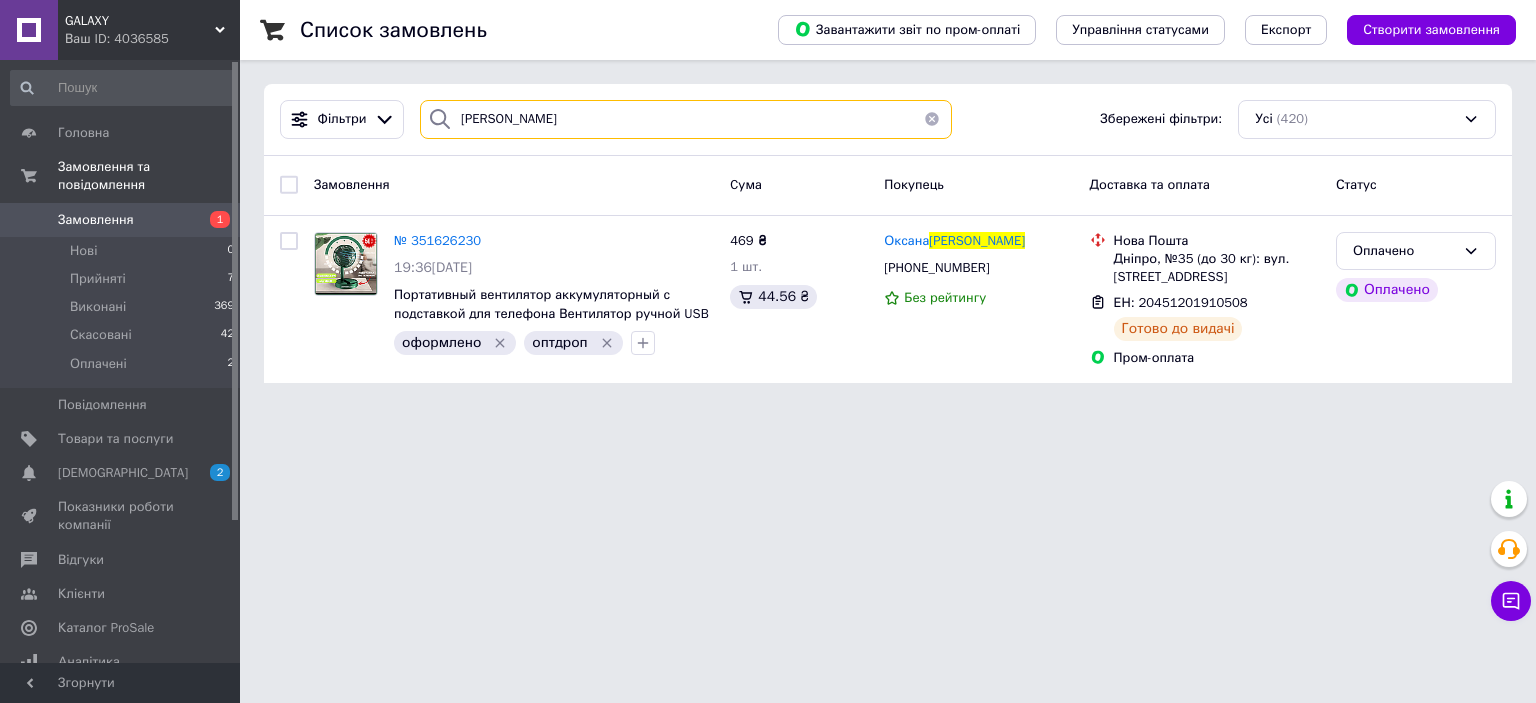 click on "[PERSON_NAME]" at bounding box center [686, 119] 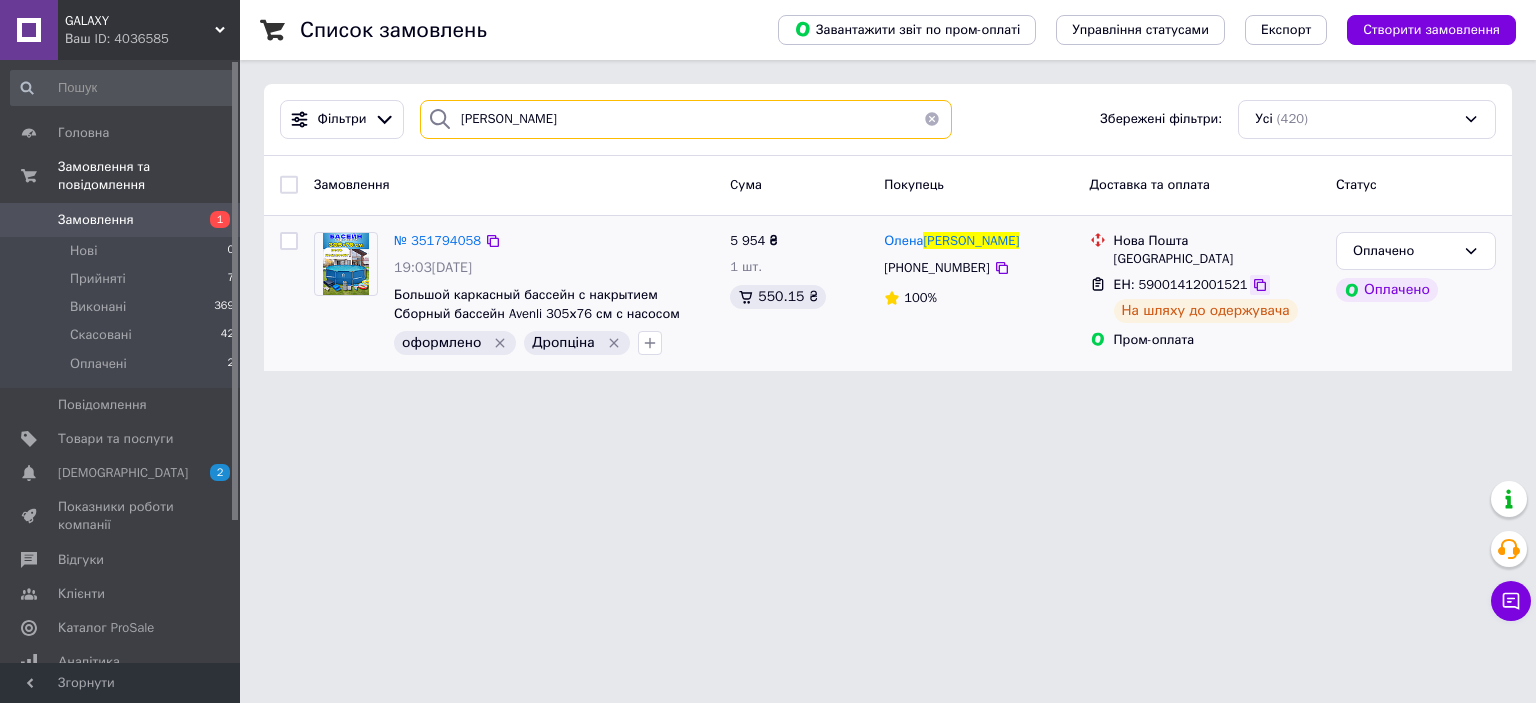 type on "[PERSON_NAME]" 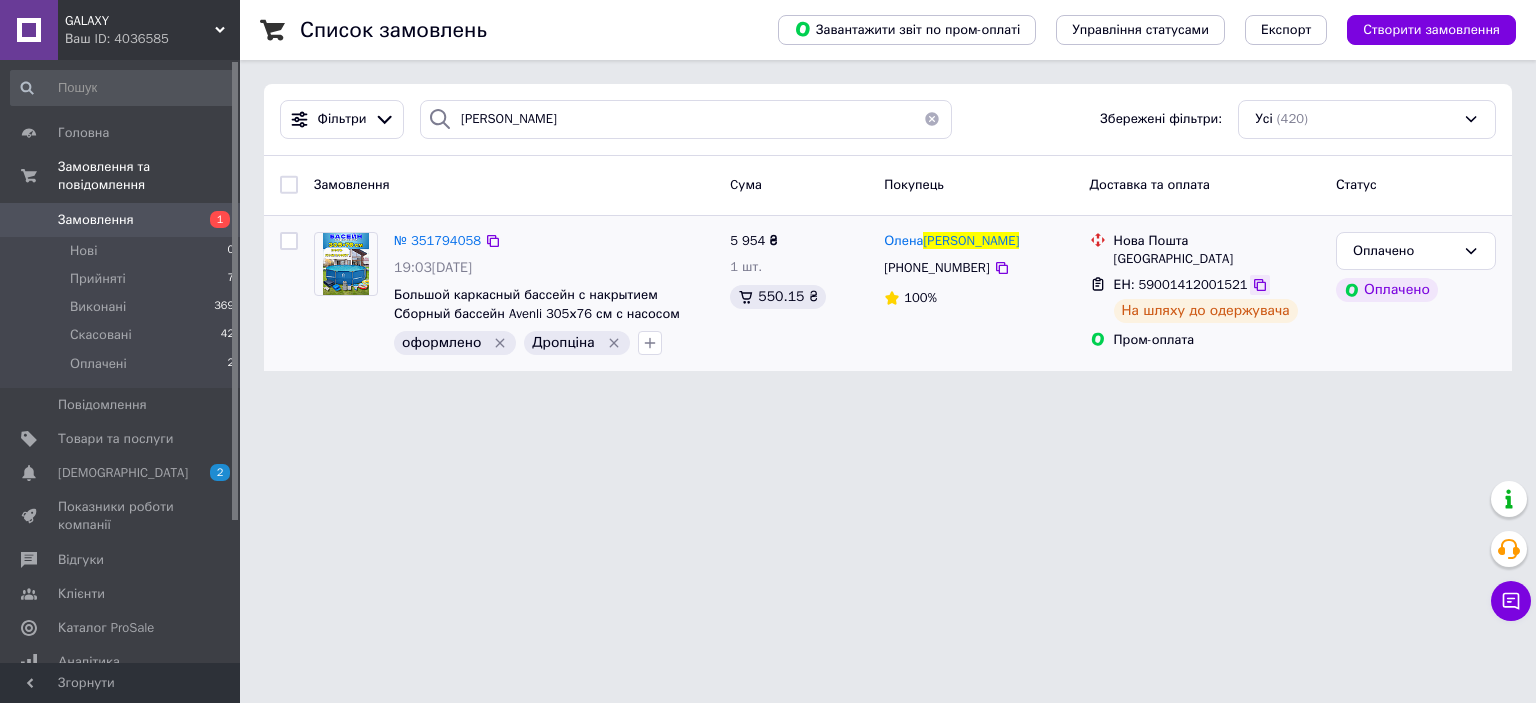 click 